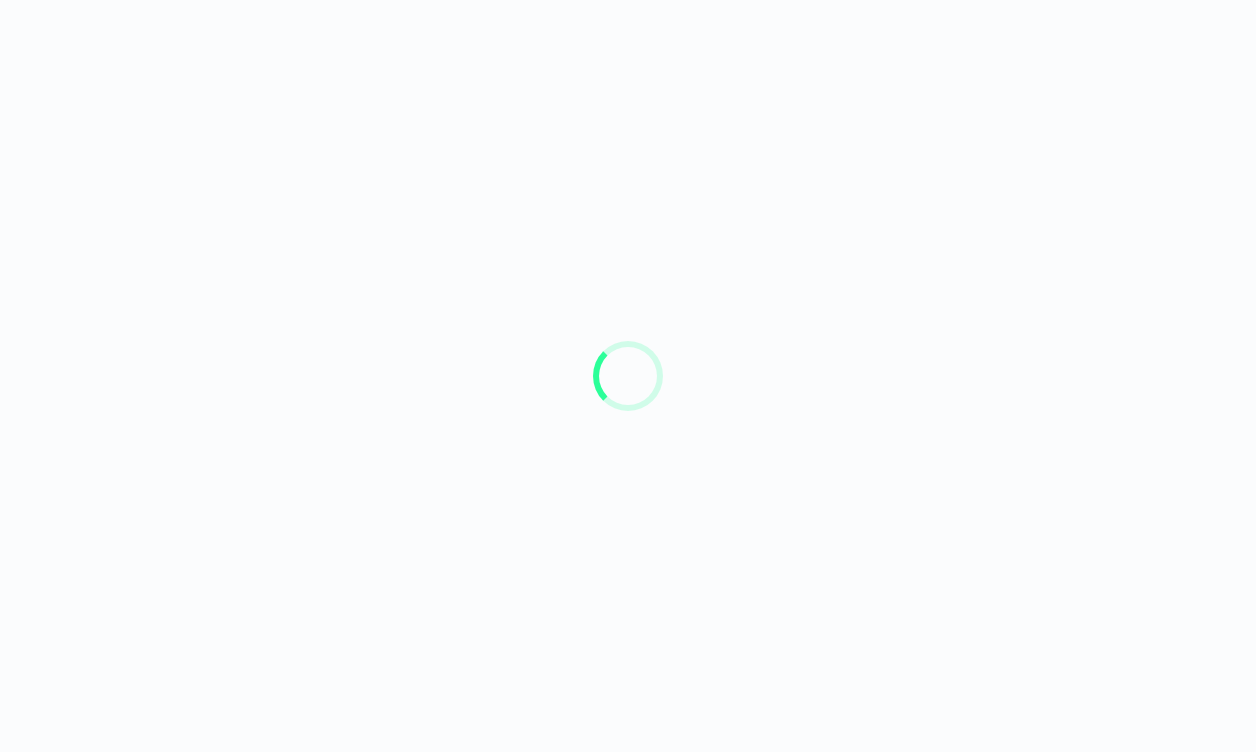 scroll, scrollTop: 0, scrollLeft: 0, axis: both 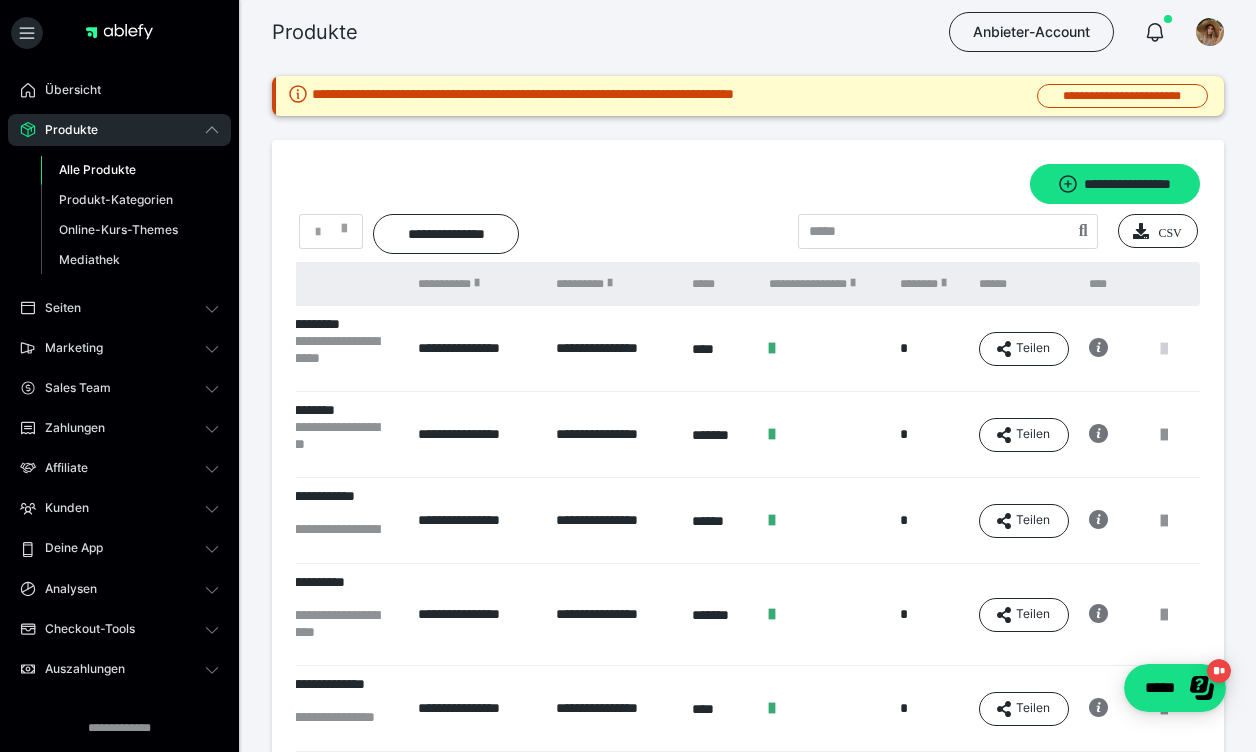 click at bounding box center (1164, 349) 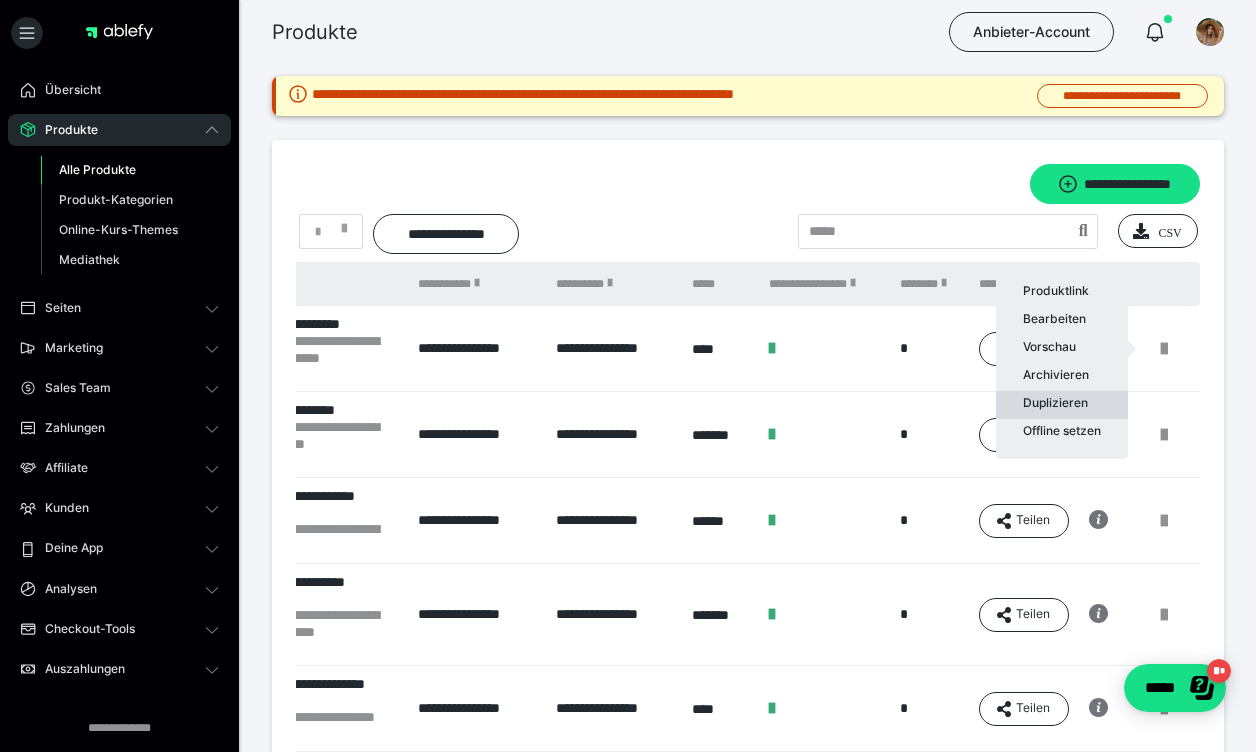 click on "Duplizieren" at bounding box center [1062, 405] 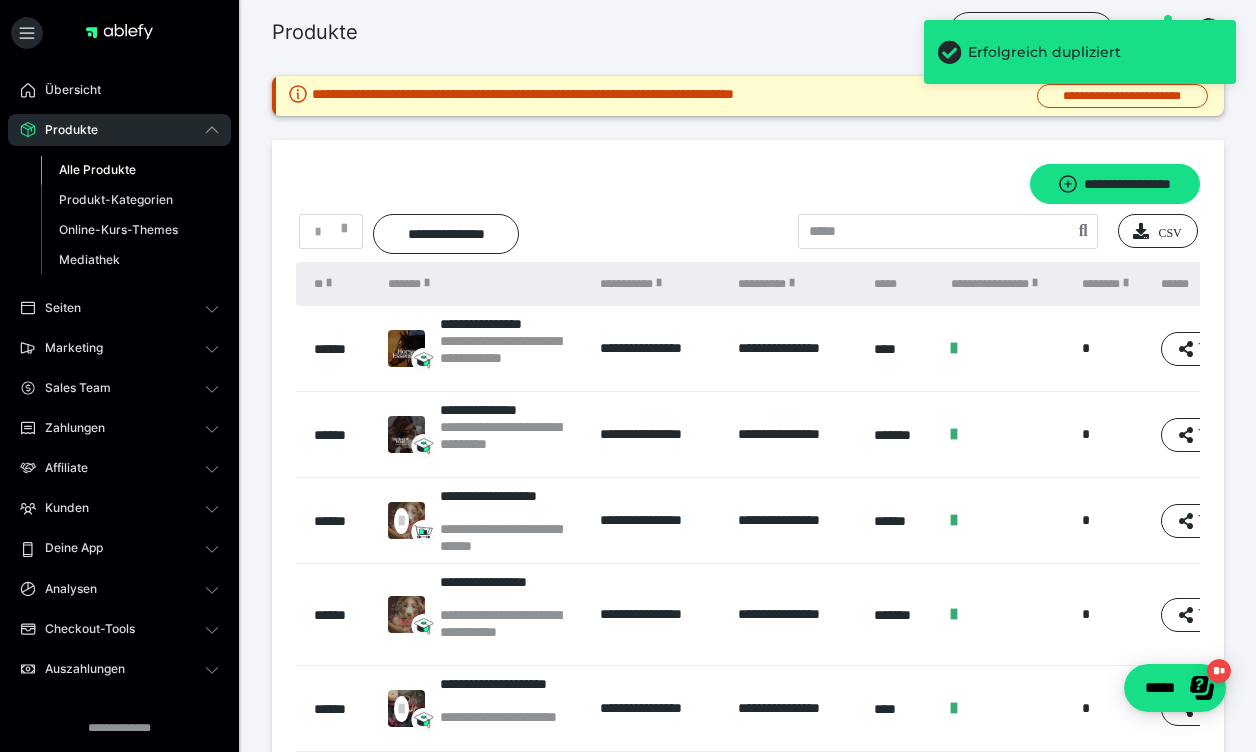scroll, scrollTop: 0, scrollLeft: 0, axis: both 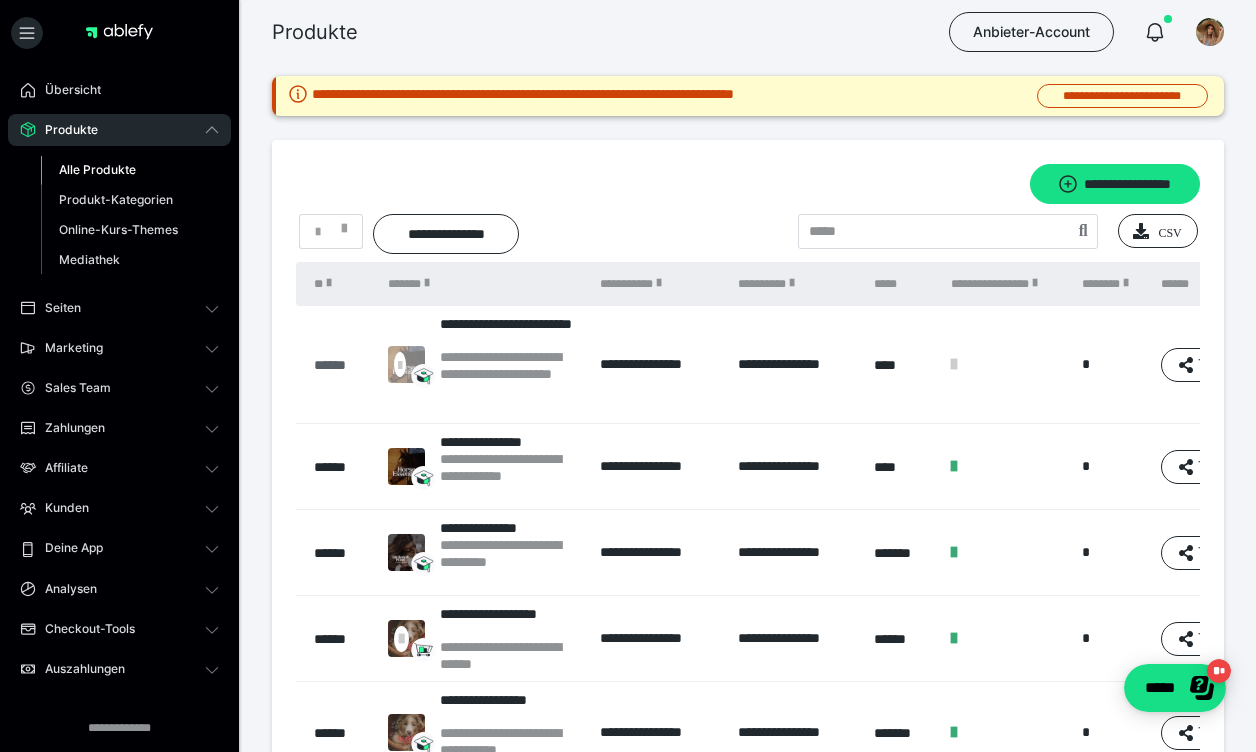 click on "******" at bounding box center (341, 365) 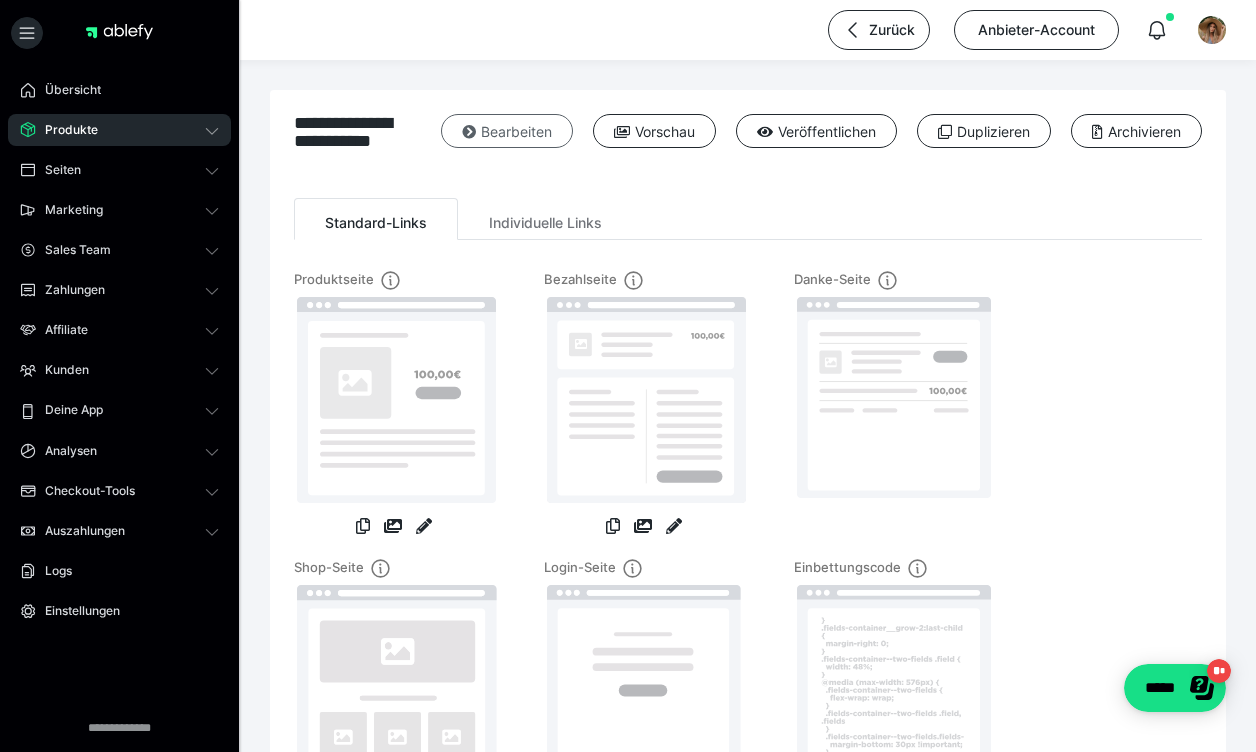 click on "Bearbeiten" at bounding box center [507, 131] 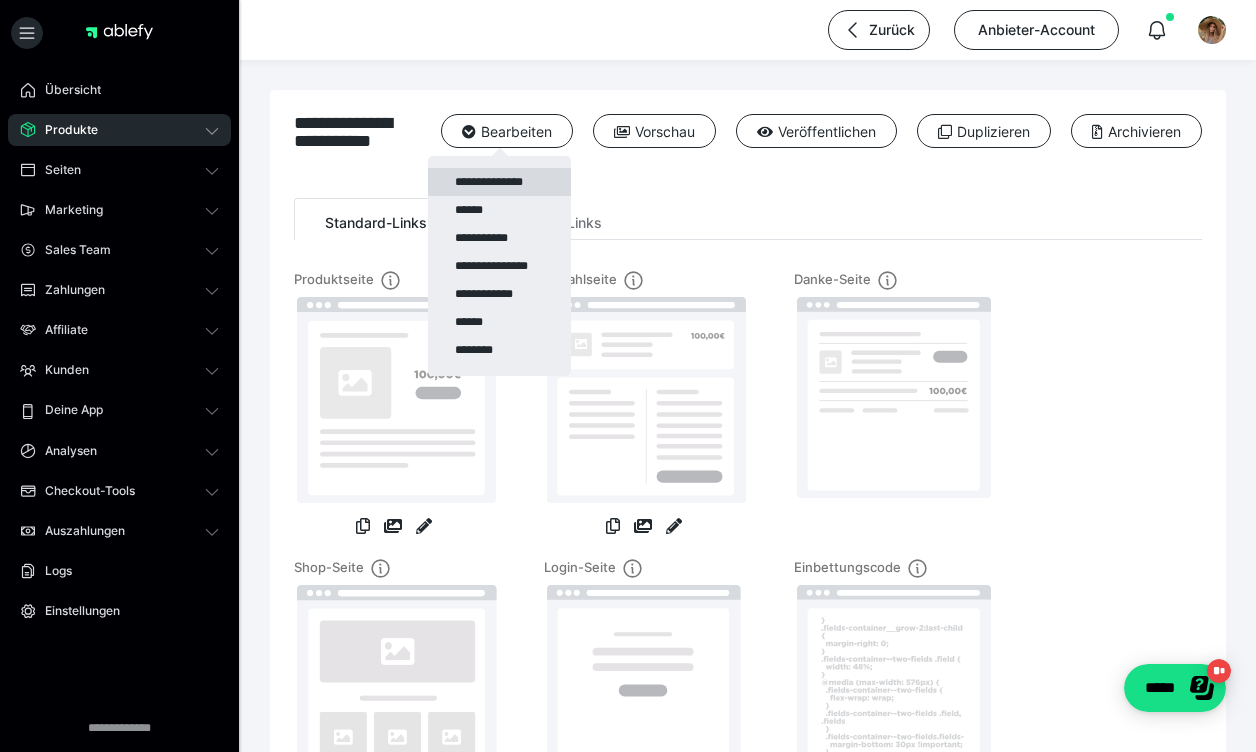 click on "**********" at bounding box center (499, 182) 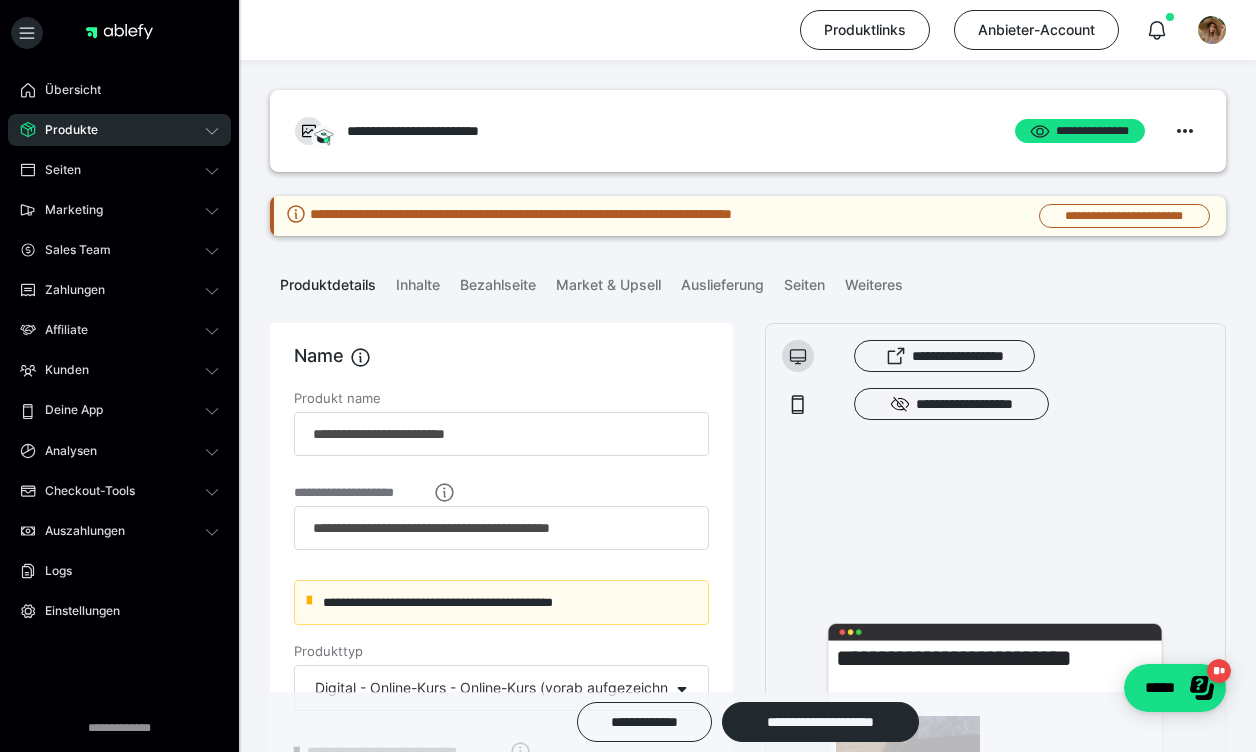 scroll, scrollTop: 15, scrollLeft: 0, axis: vertical 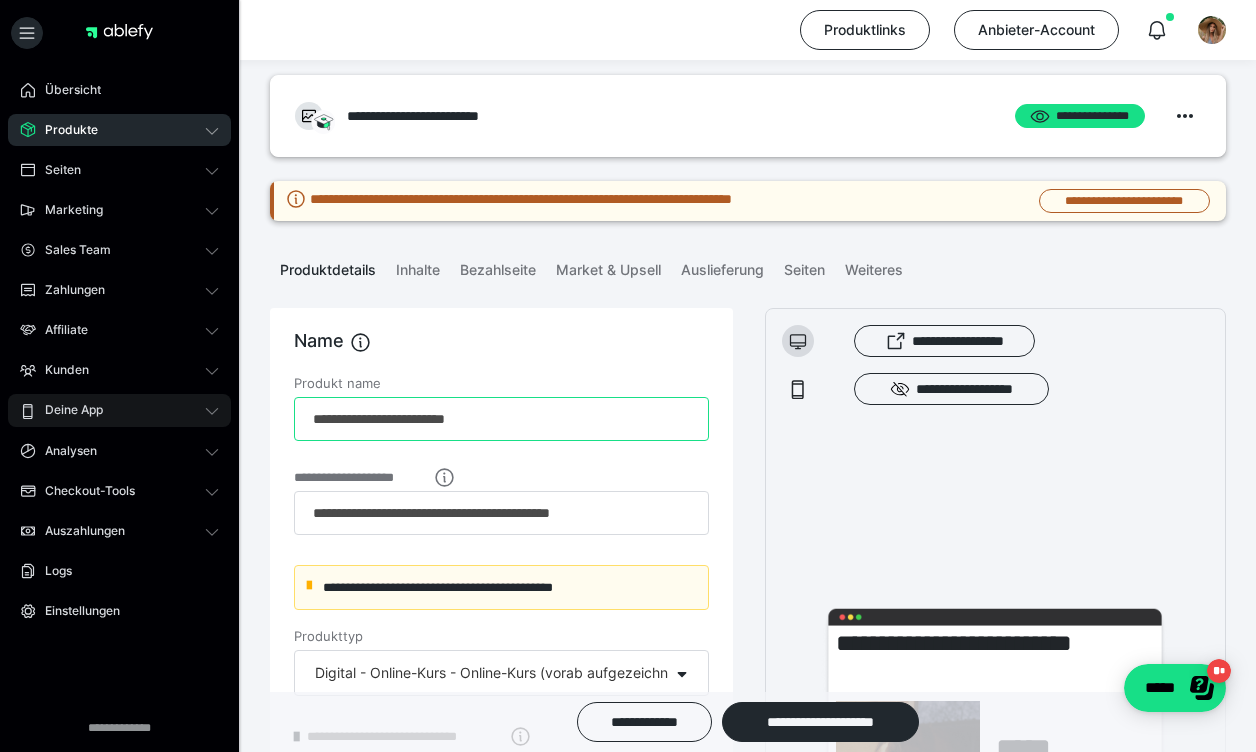 drag, startPoint x: 427, startPoint y: 418, endPoint x: 216, endPoint y: 419, distance: 211.00237 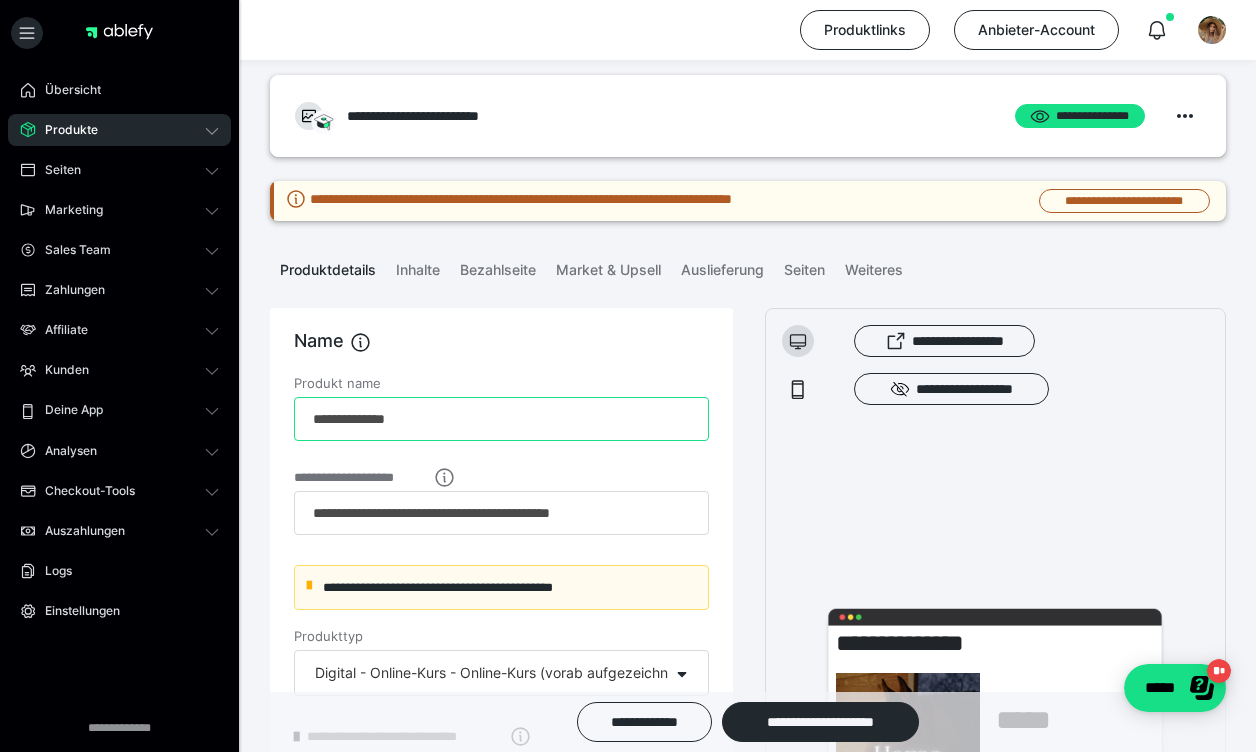 type on "**********" 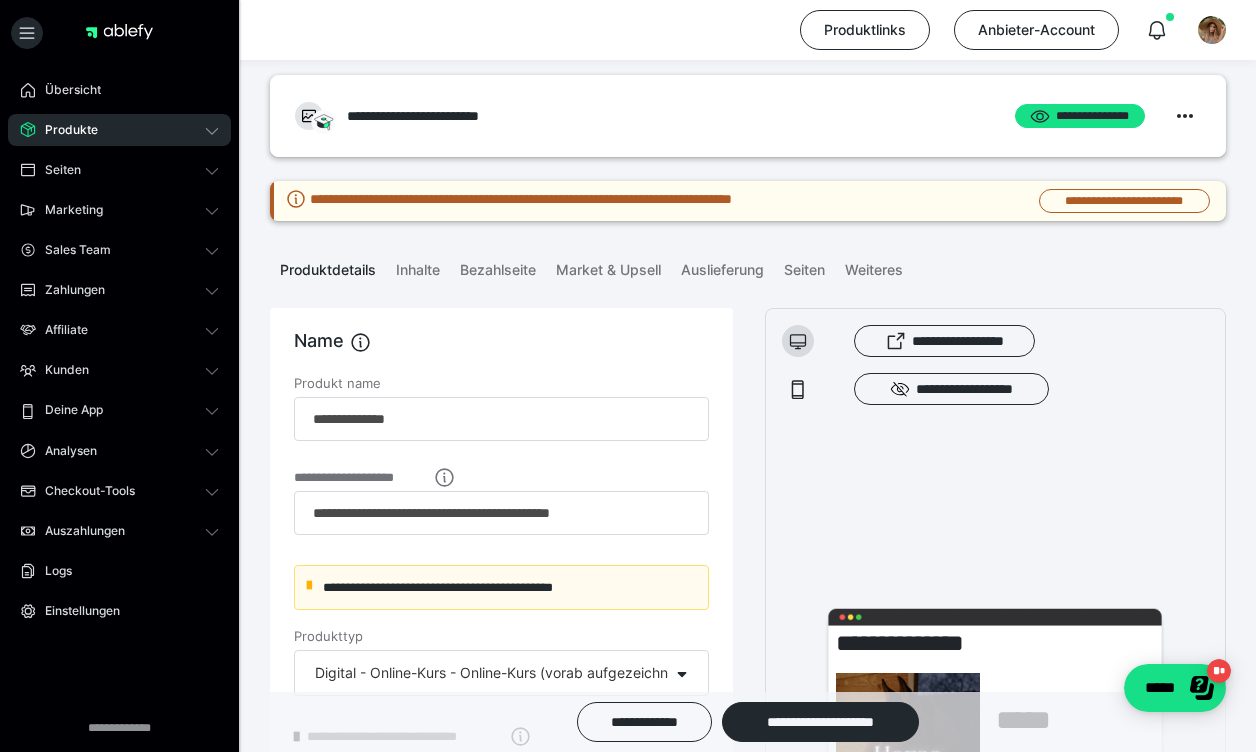 click on "**********" at bounding box center [501, 684] 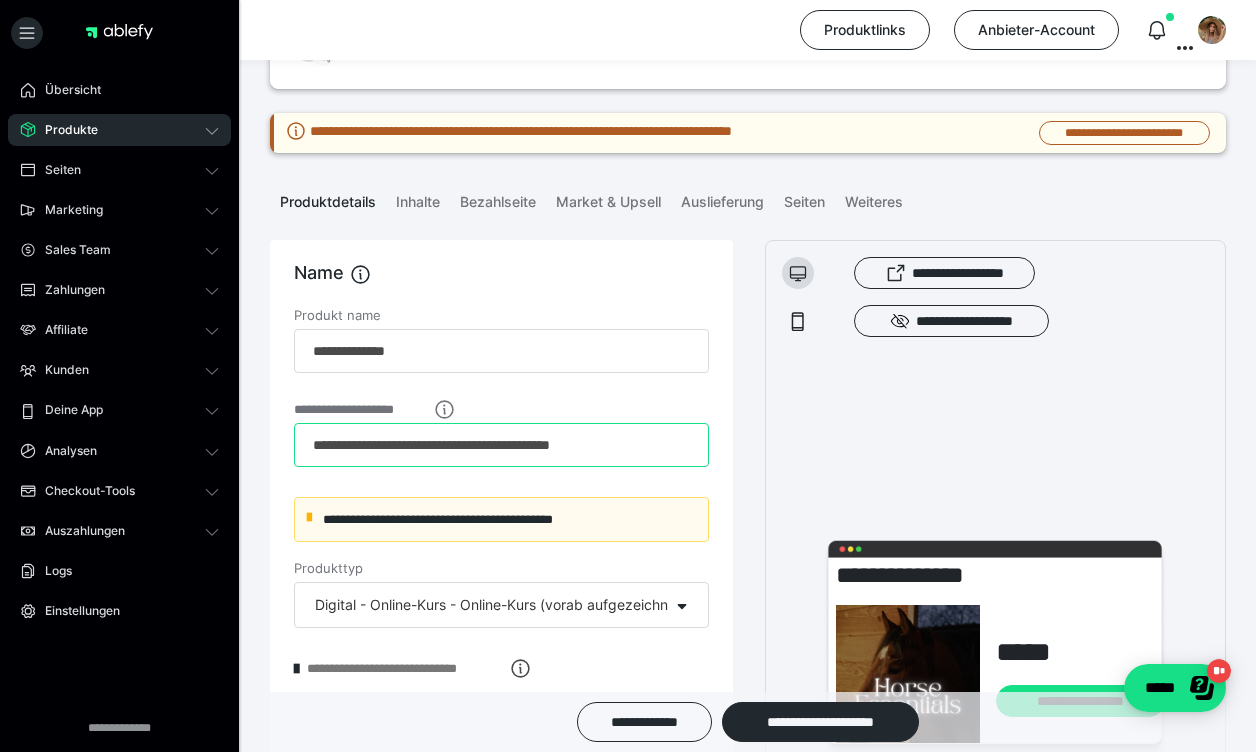 drag, startPoint x: 385, startPoint y: 445, endPoint x: 247, endPoint y: 426, distance: 139.30183 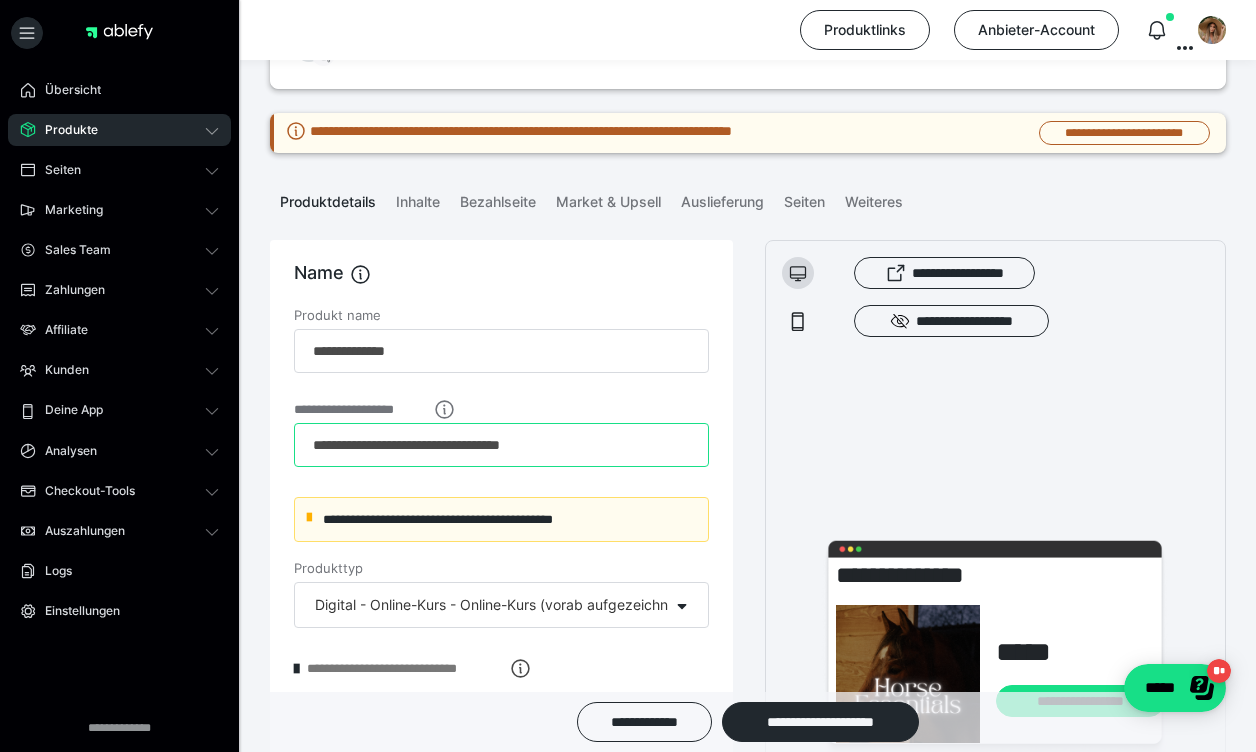 click on "**********" at bounding box center (501, 445) 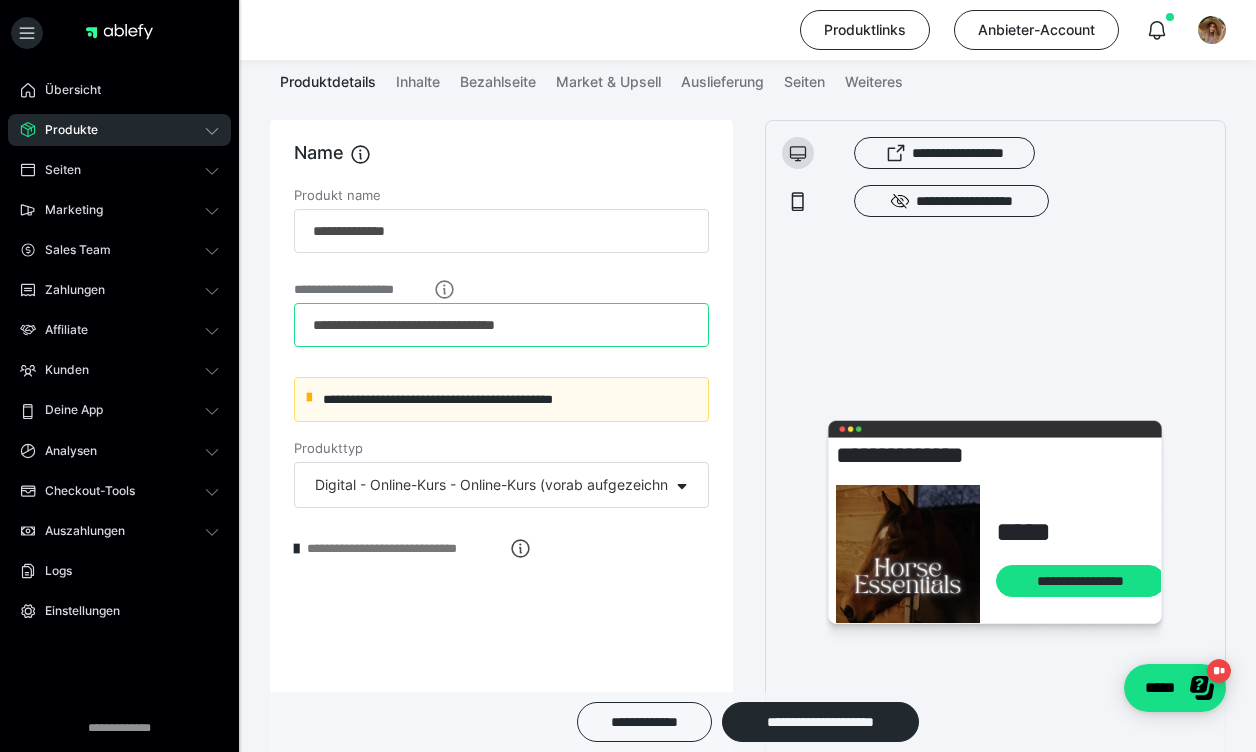 scroll, scrollTop: 226, scrollLeft: 0, axis: vertical 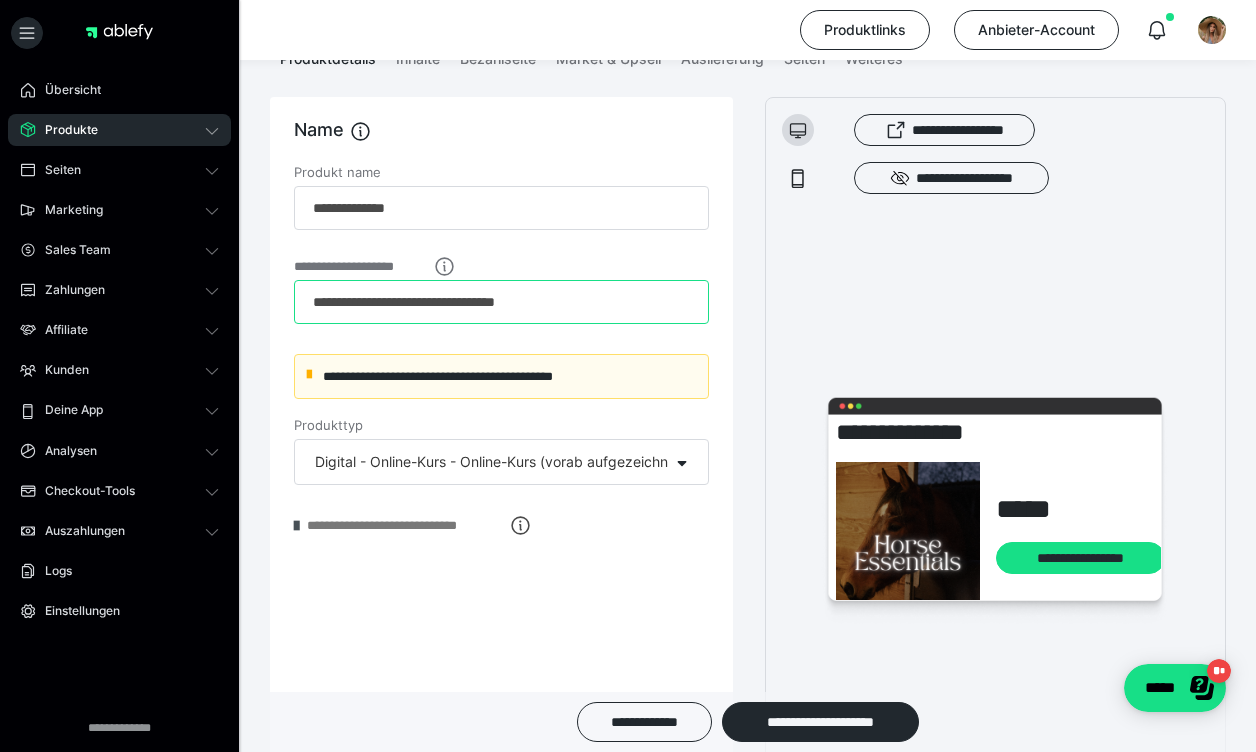 type on "**********" 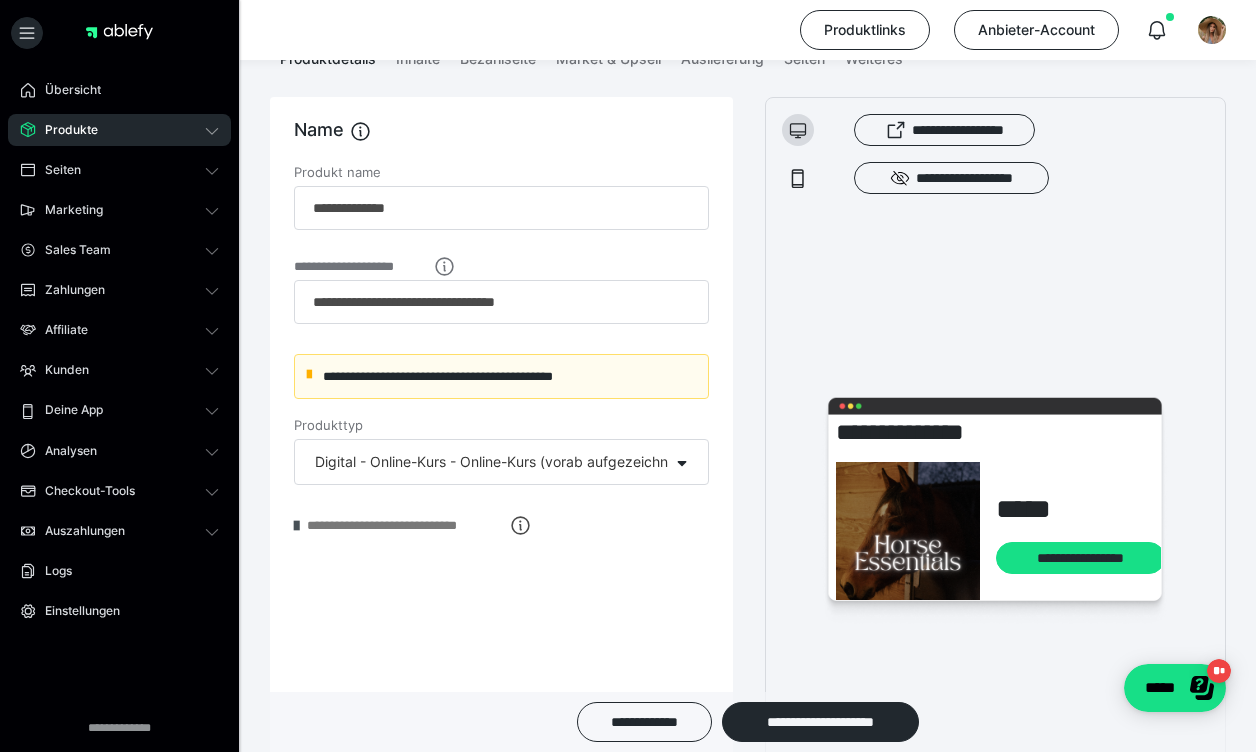 click at bounding box center [296, 526] 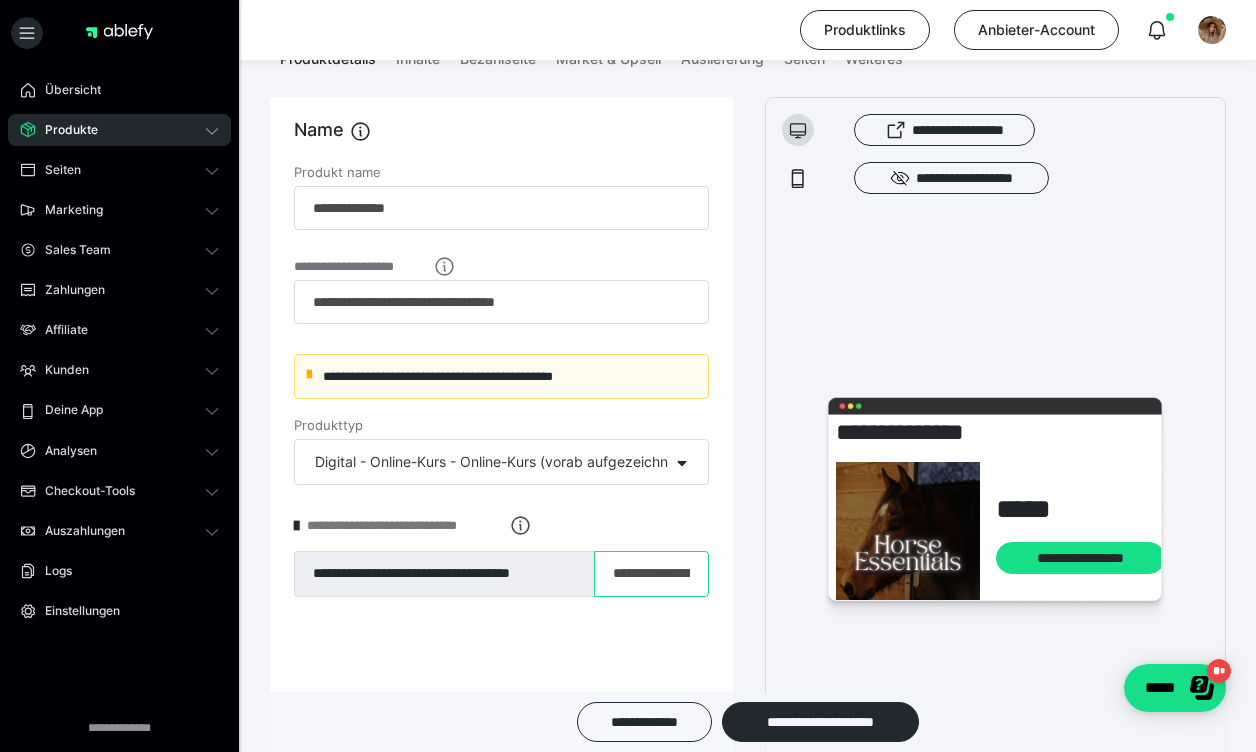 drag, startPoint x: 682, startPoint y: 580, endPoint x: 583, endPoint y: 568, distance: 99.724625 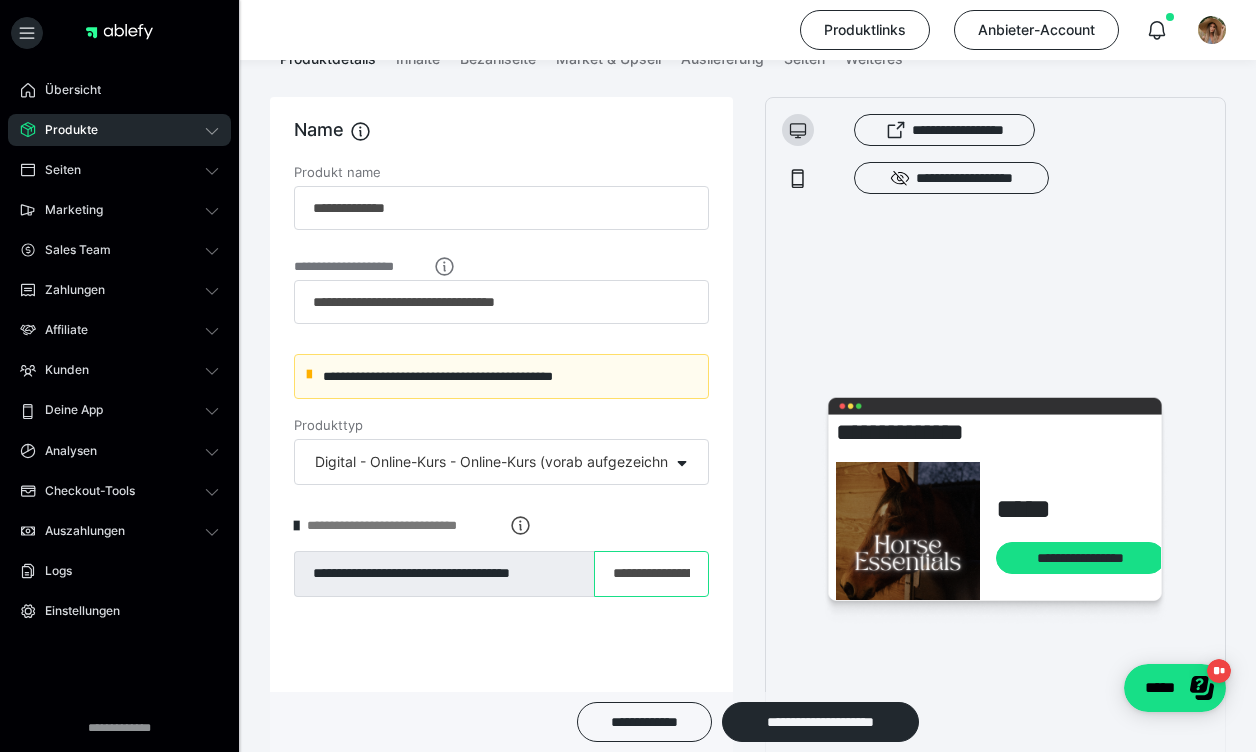 drag, startPoint x: 649, startPoint y: 578, endPoint x: 541, endPoint y: 577, distance: 108.00463 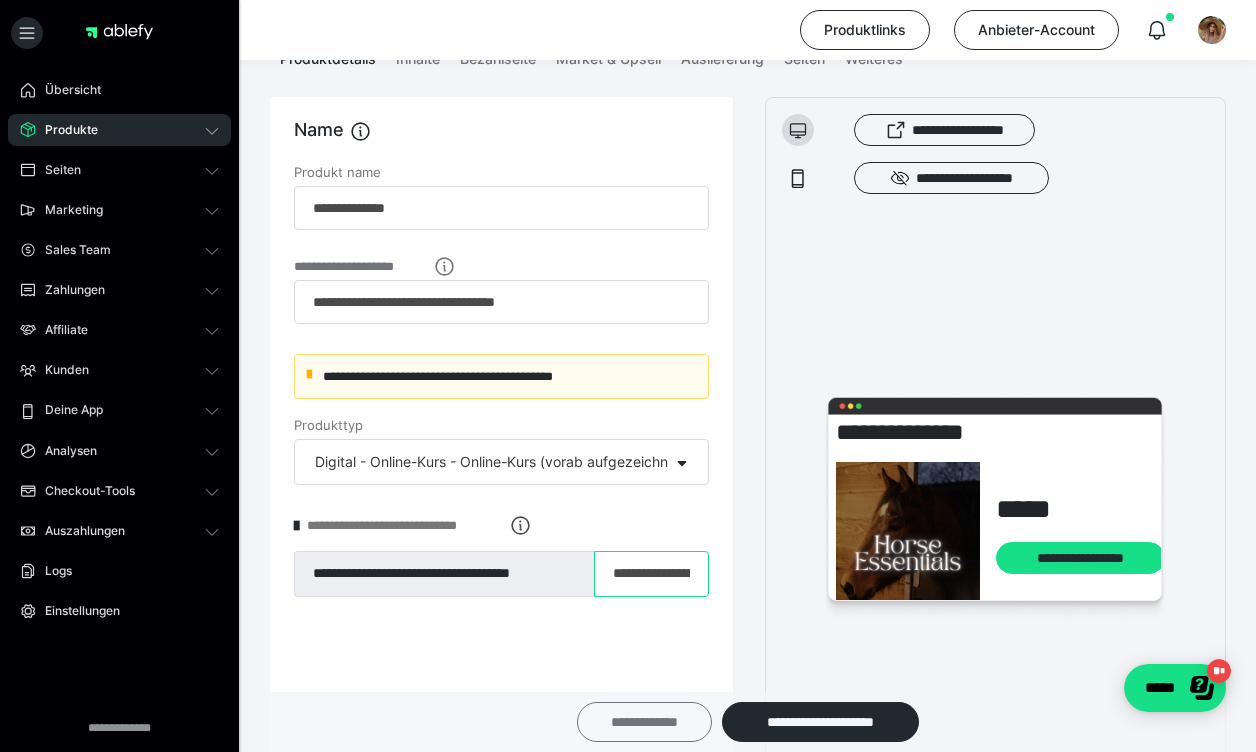 type on "**********" 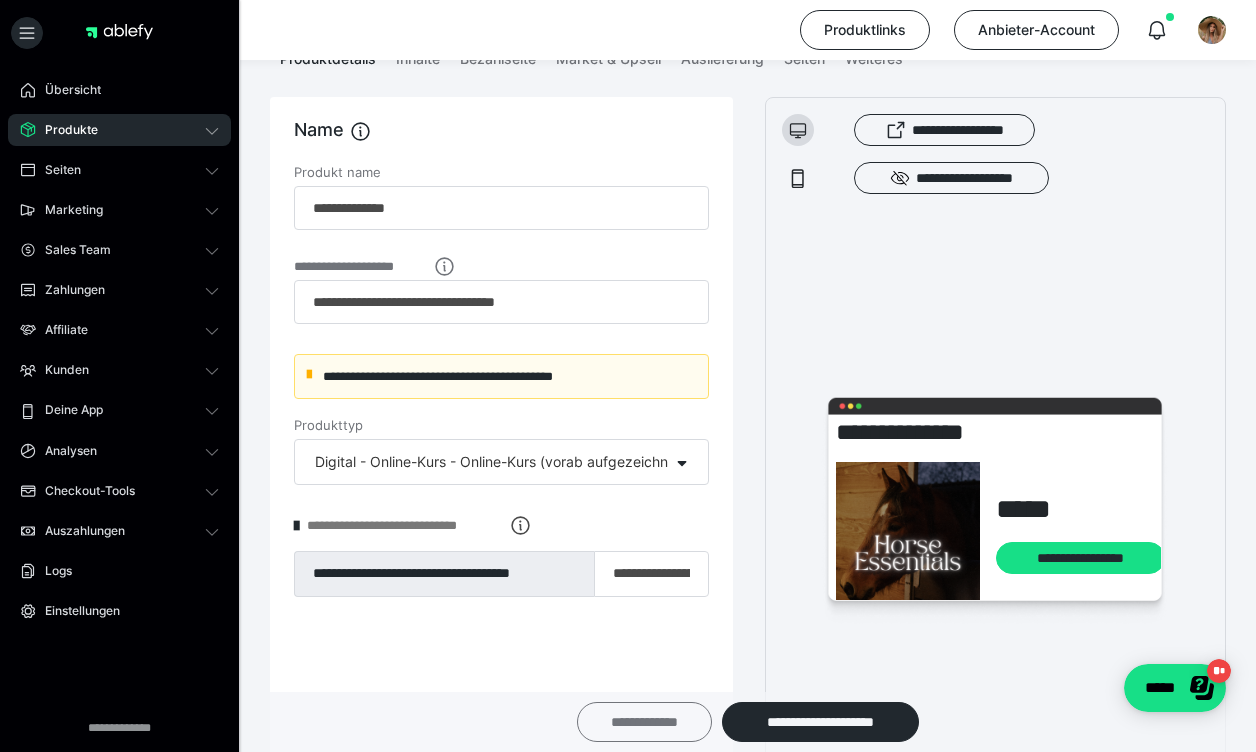 click on "**********" at bounding box center [644, 722] 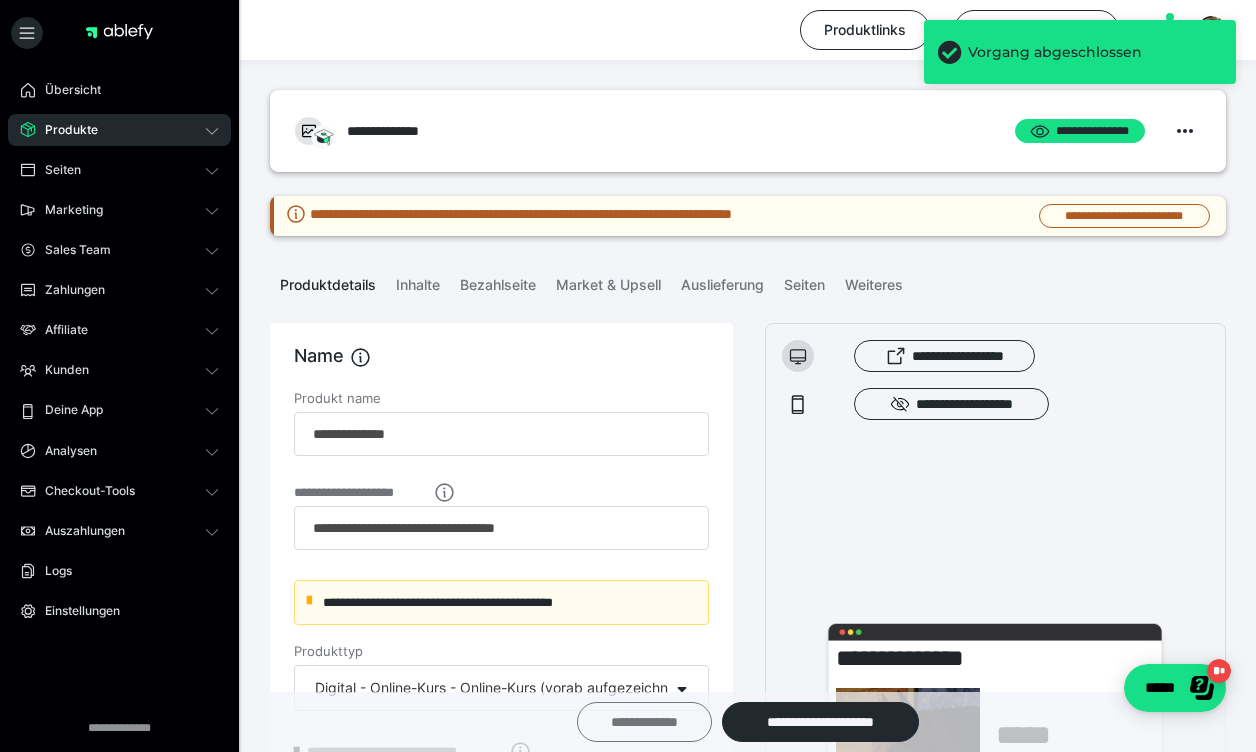click on "**********" at bounding box center (644, 722) 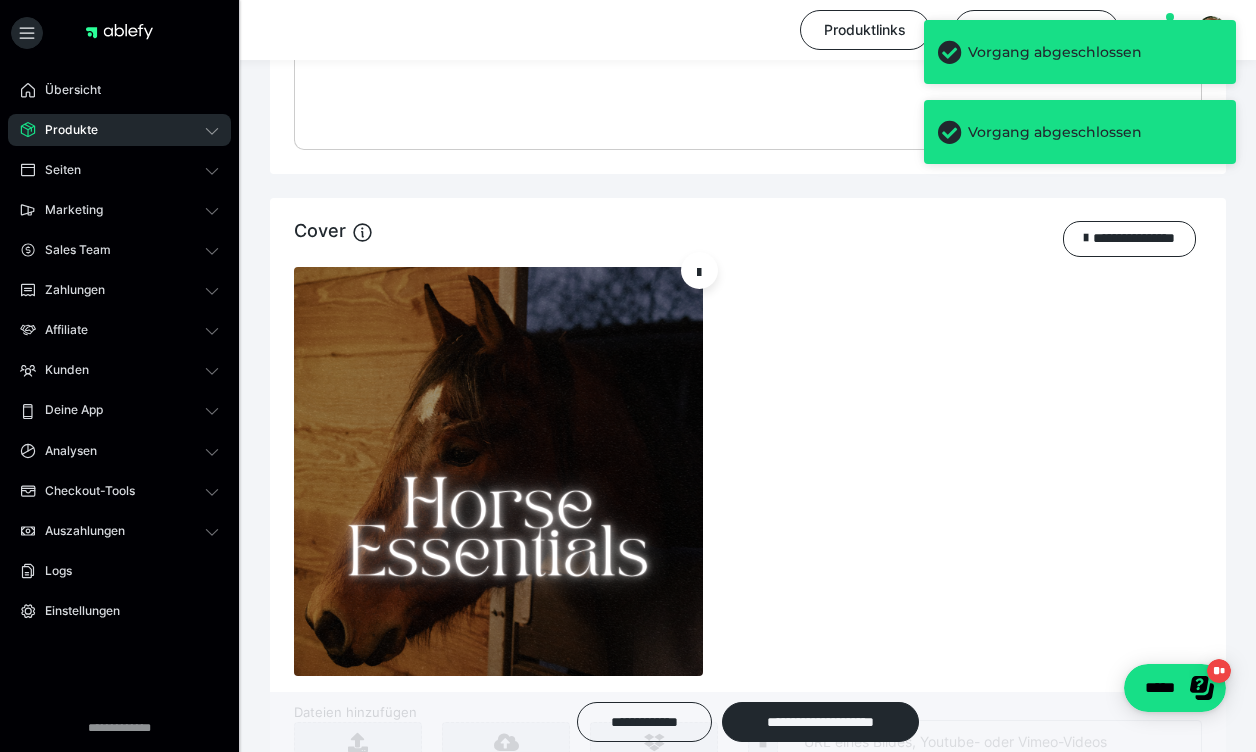 scroll, scrollTop: 1453, scrollLeft: 0, axis: vertical 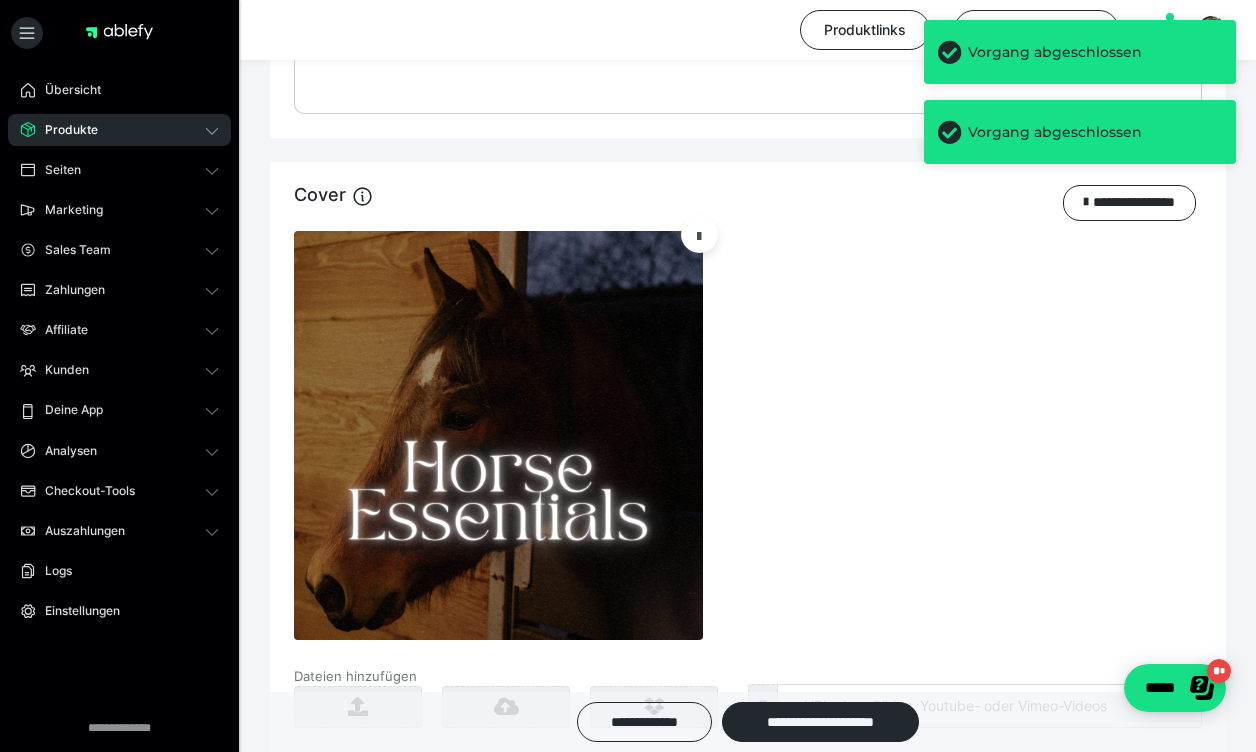 click at bounding box center [699, 235] 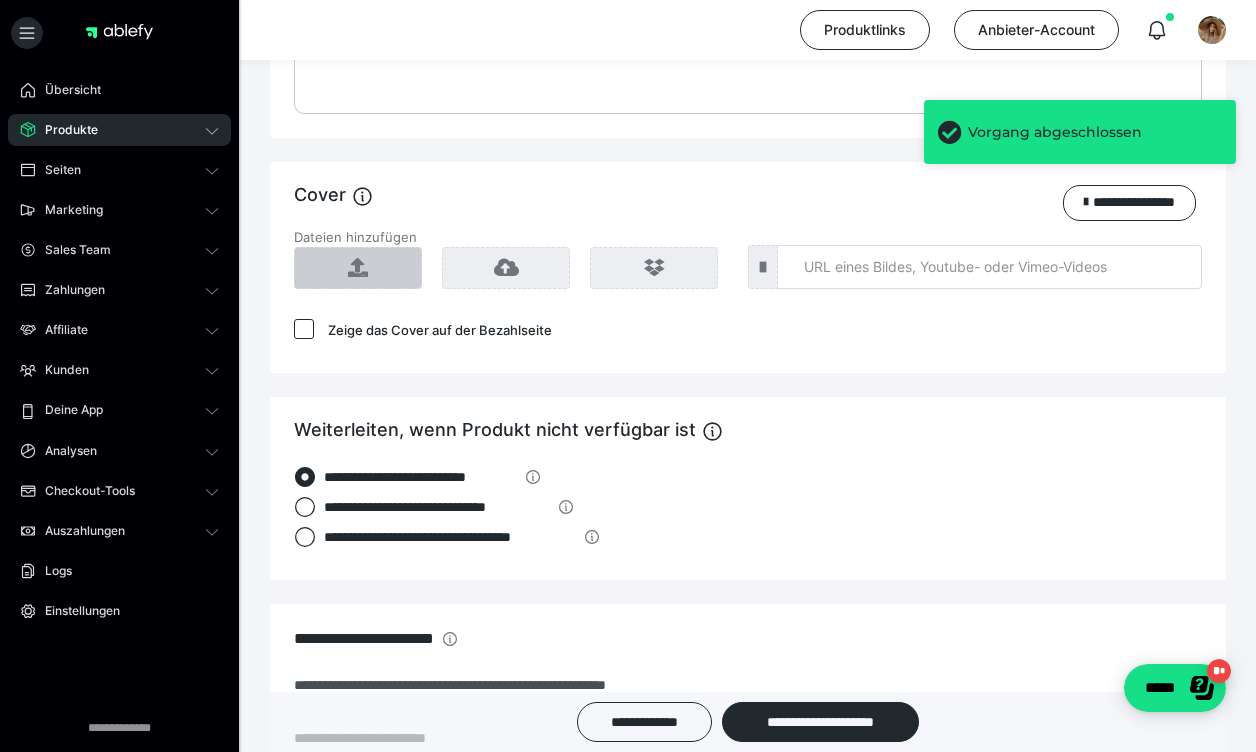 click at bounding box center (358, 268) 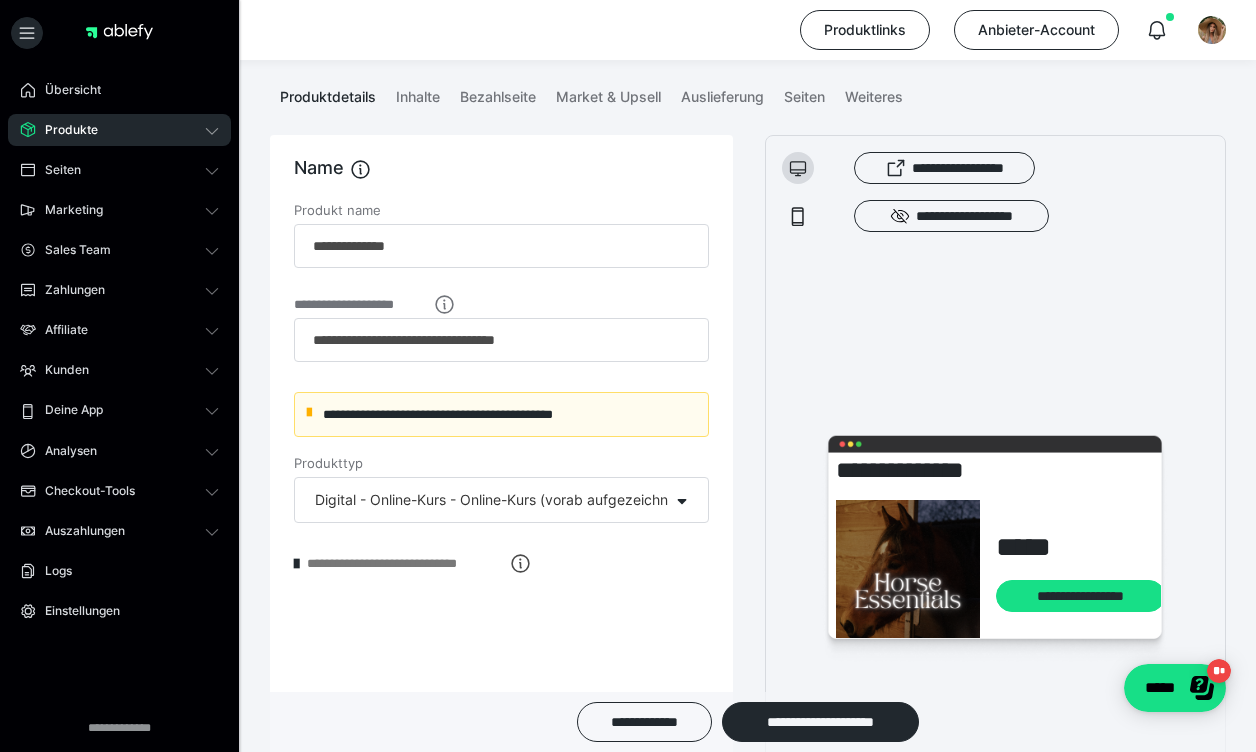 scroll, scrollTop: 31, scrollLeft: 0, axis: vertical 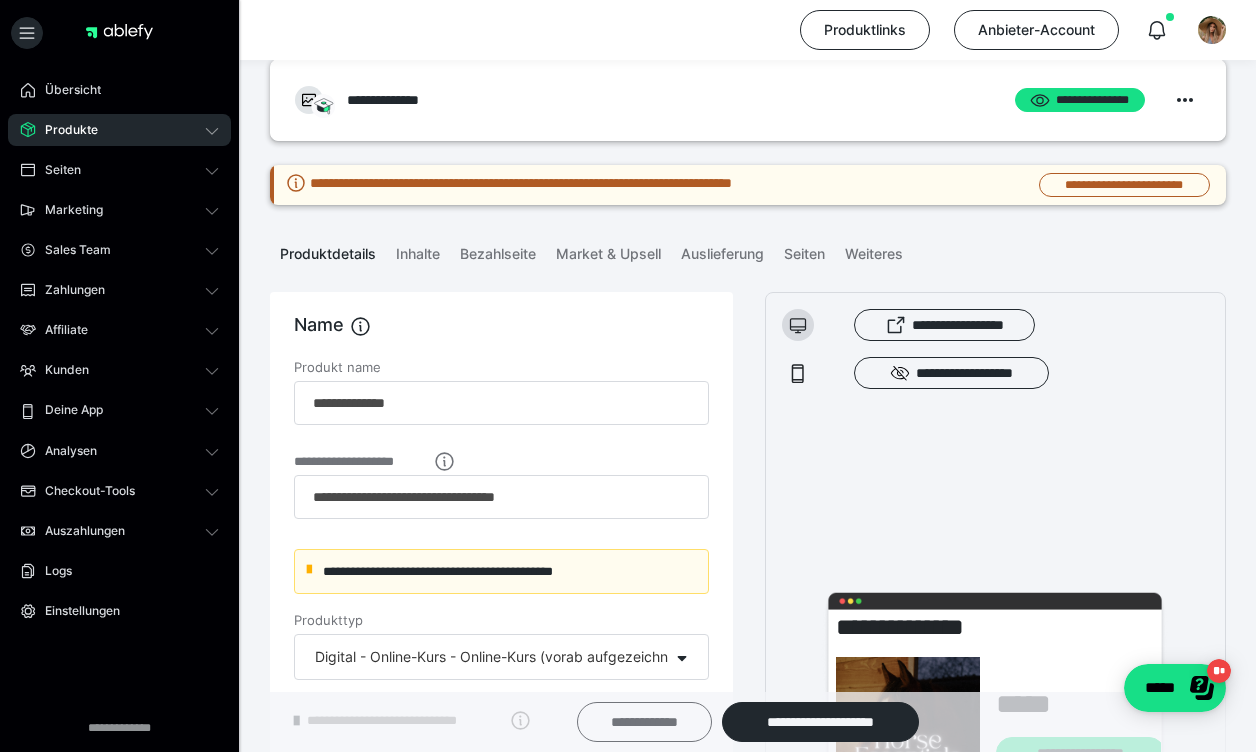 click on "**********" at bounding box center (644, 722) 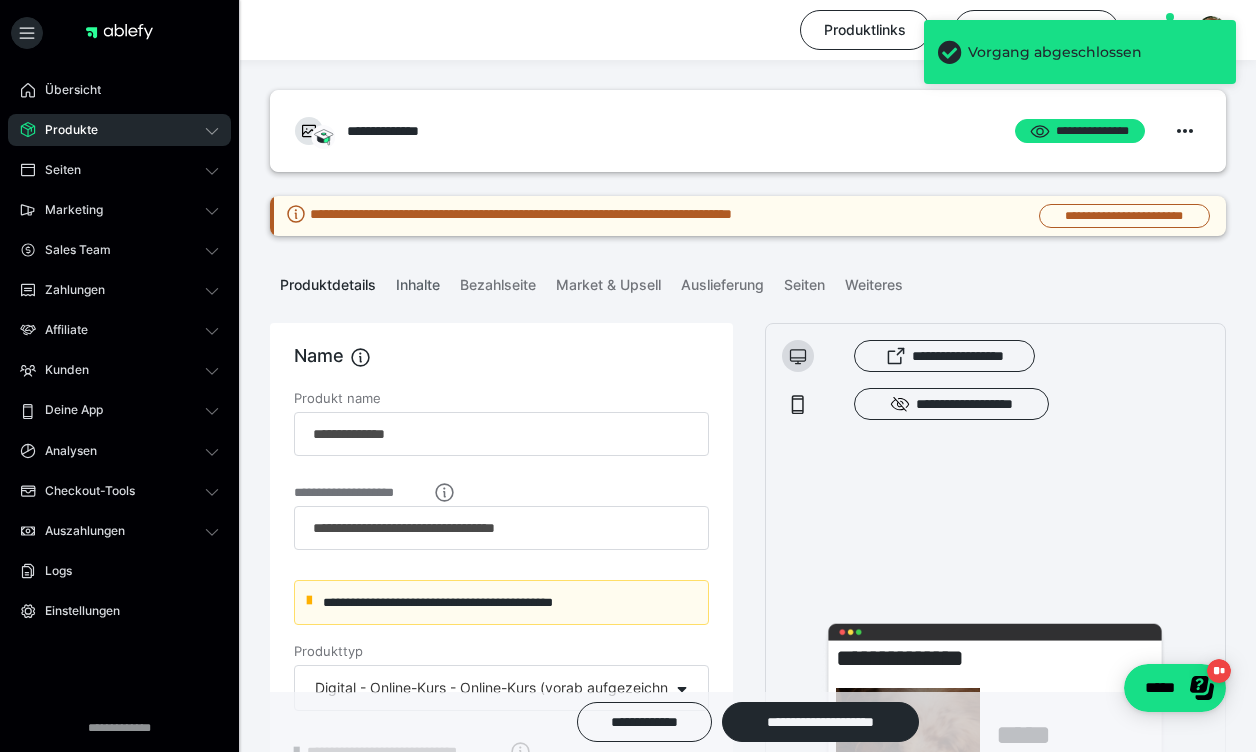 click on "Inhalte" at bounding box center (418, 281) 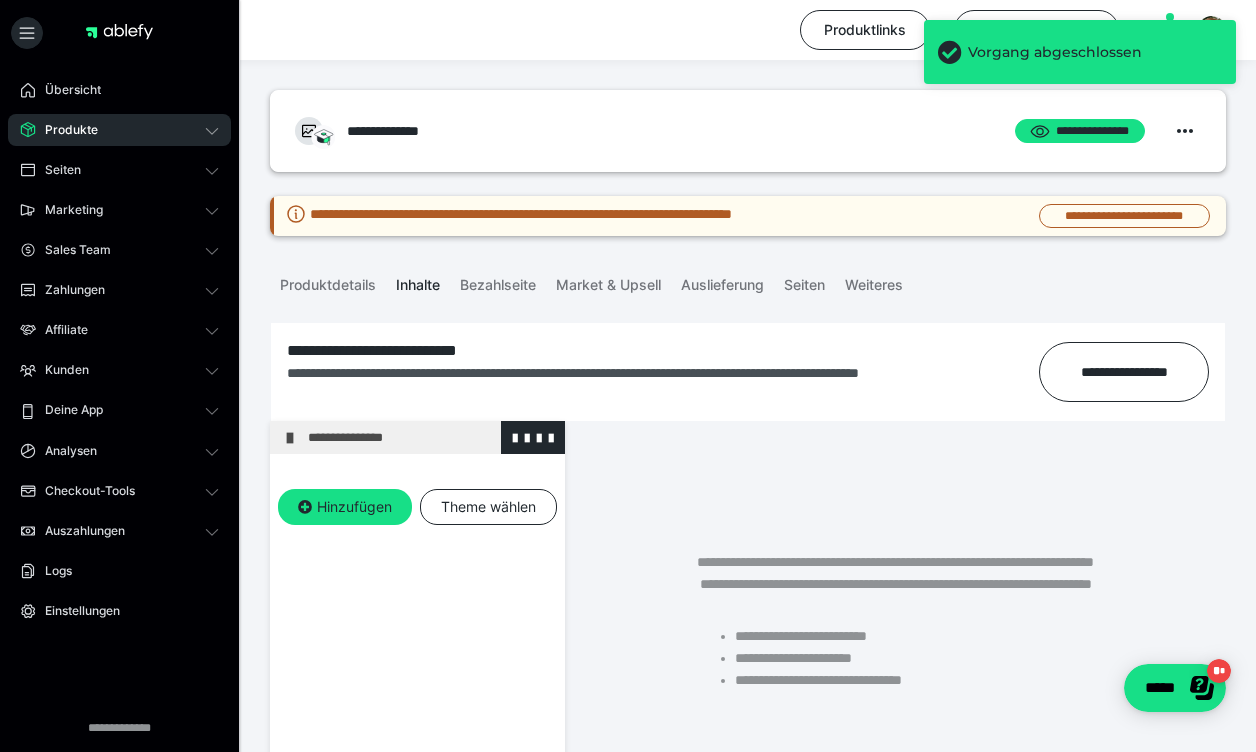 click on "**********" at bounding box center (431, 437) 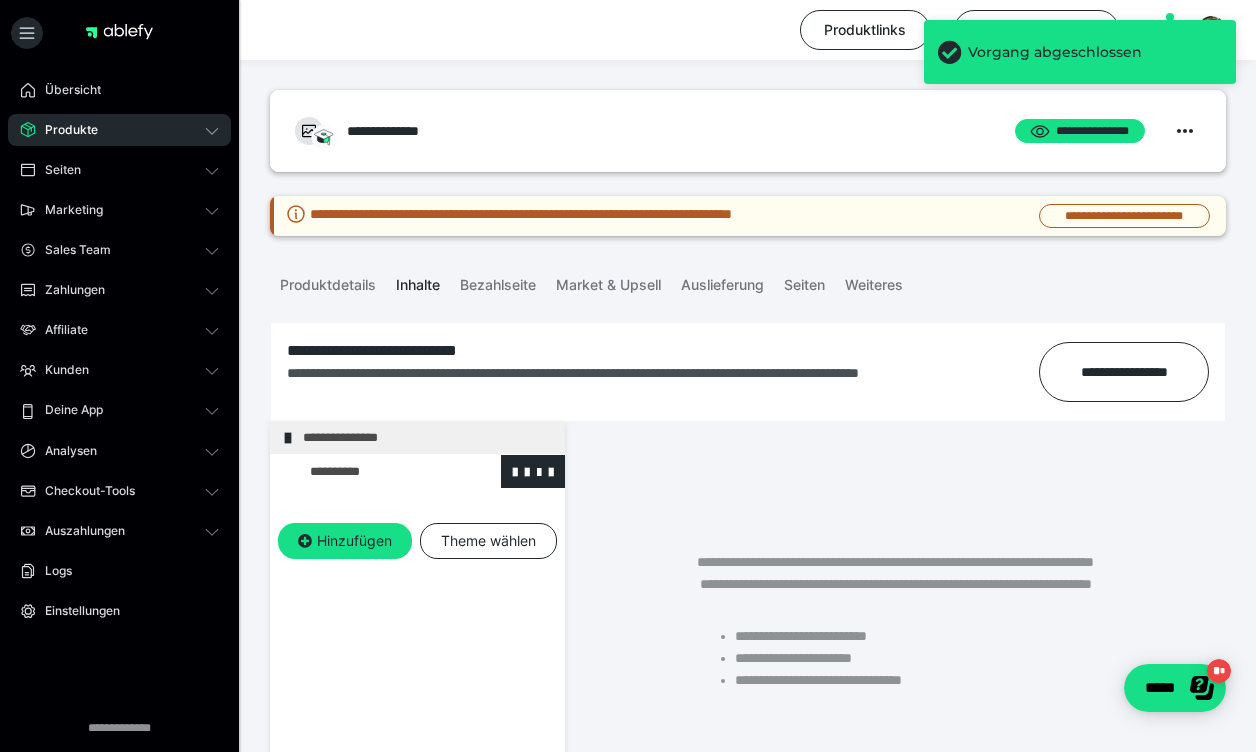 click at bounding box center [375, 471] 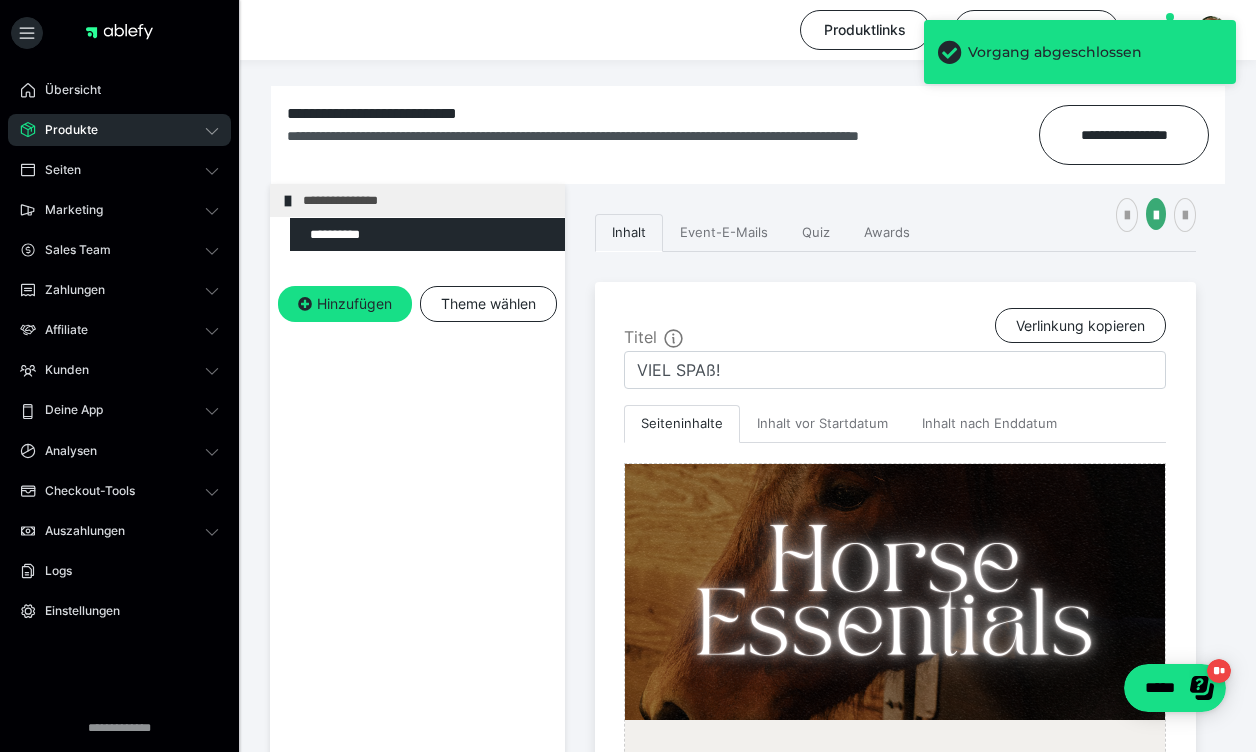 scroll, scrollTop: 257, scrollLeft: 0, axis: vertical 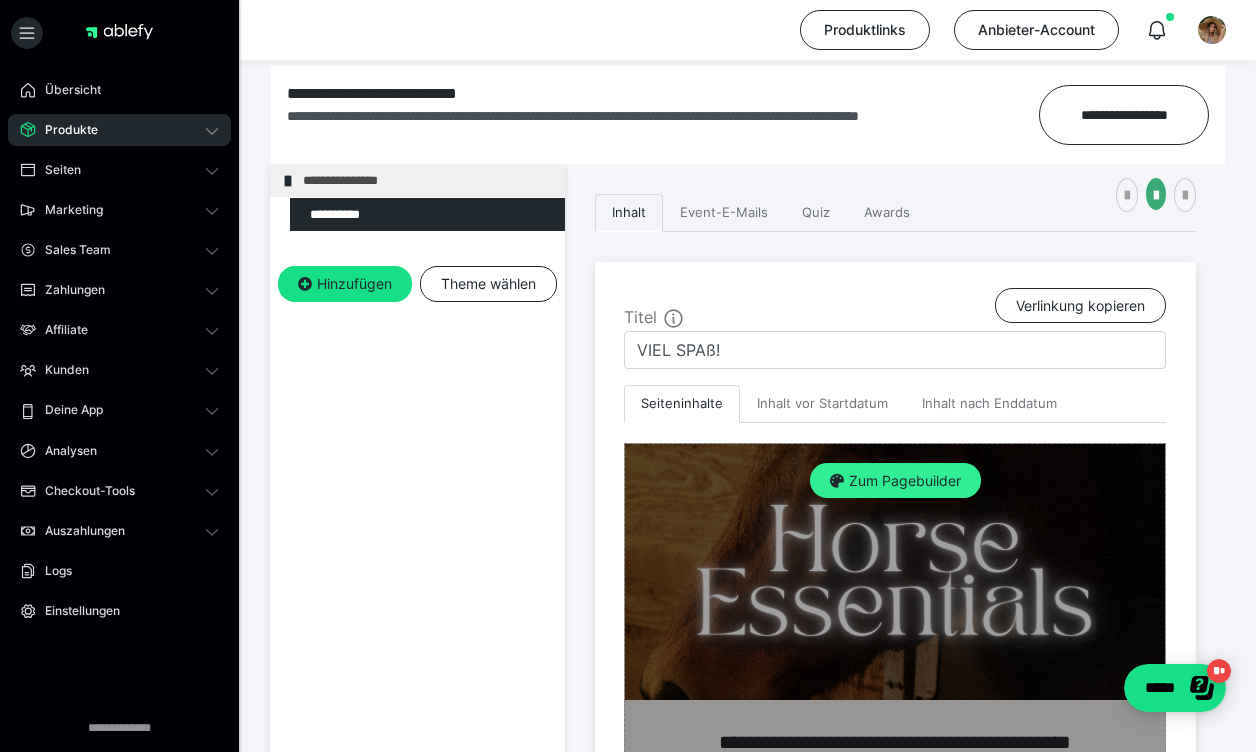 click on "Zum Pagebuilder" at bounding box center [895, 481] 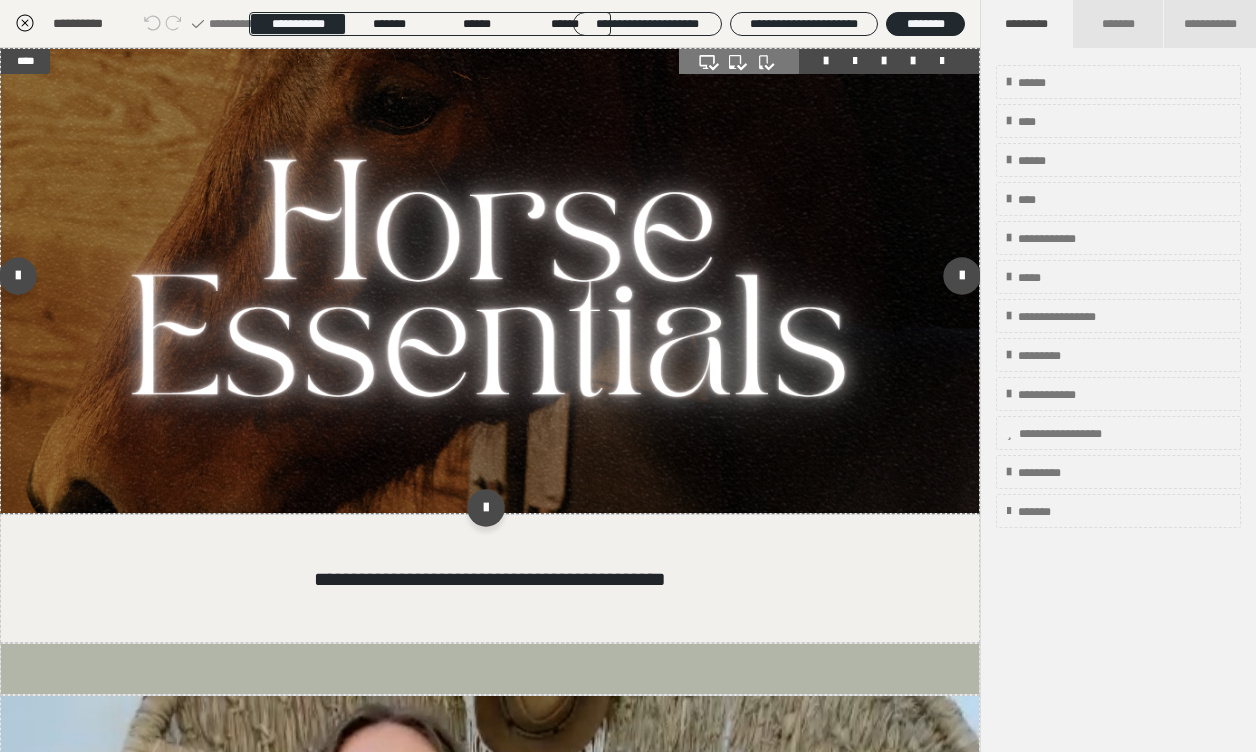 click at bounding box center (490, 281) 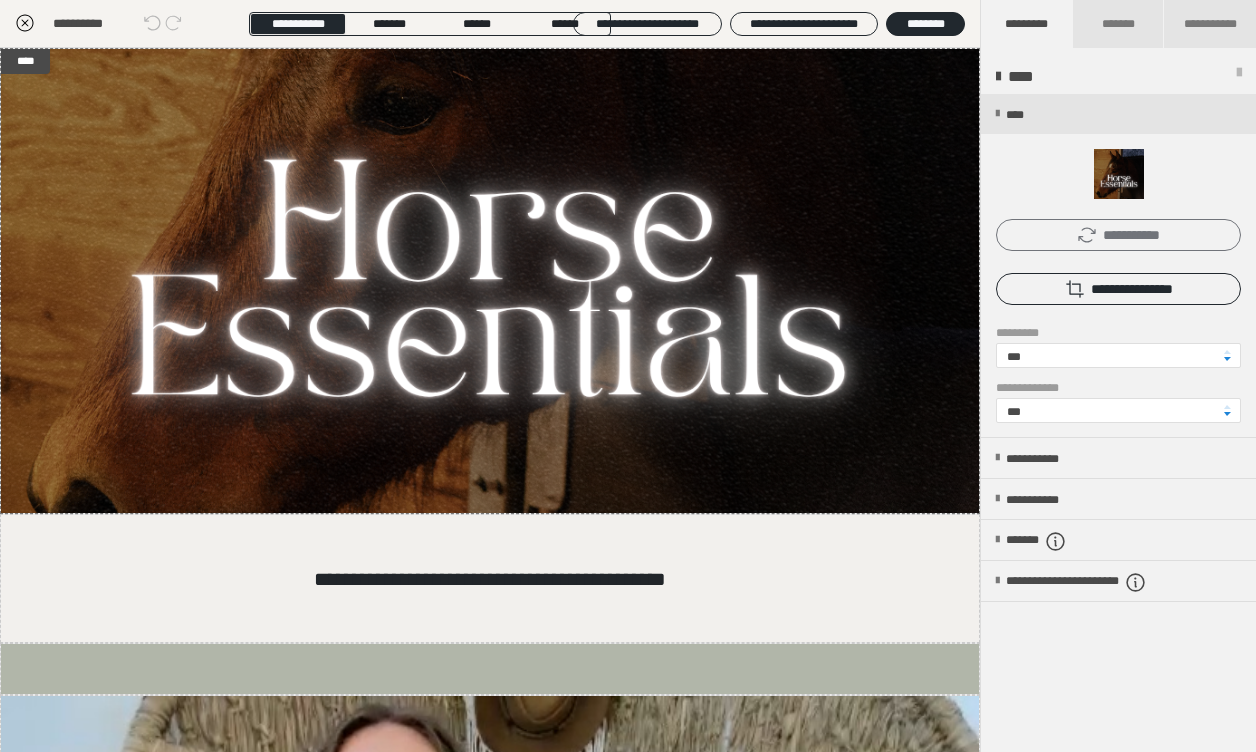 click on "**********" at bounding box center (1118, 235) 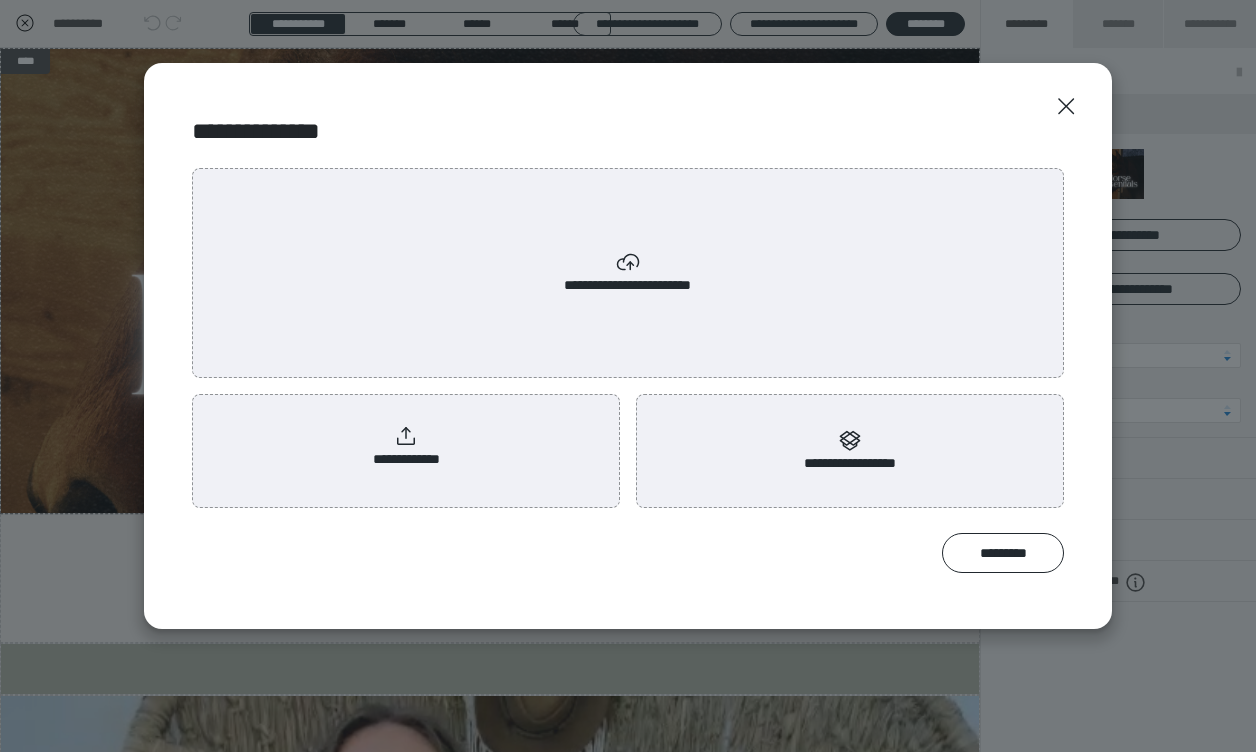 click on "**********" at bounding box center [628, 273] 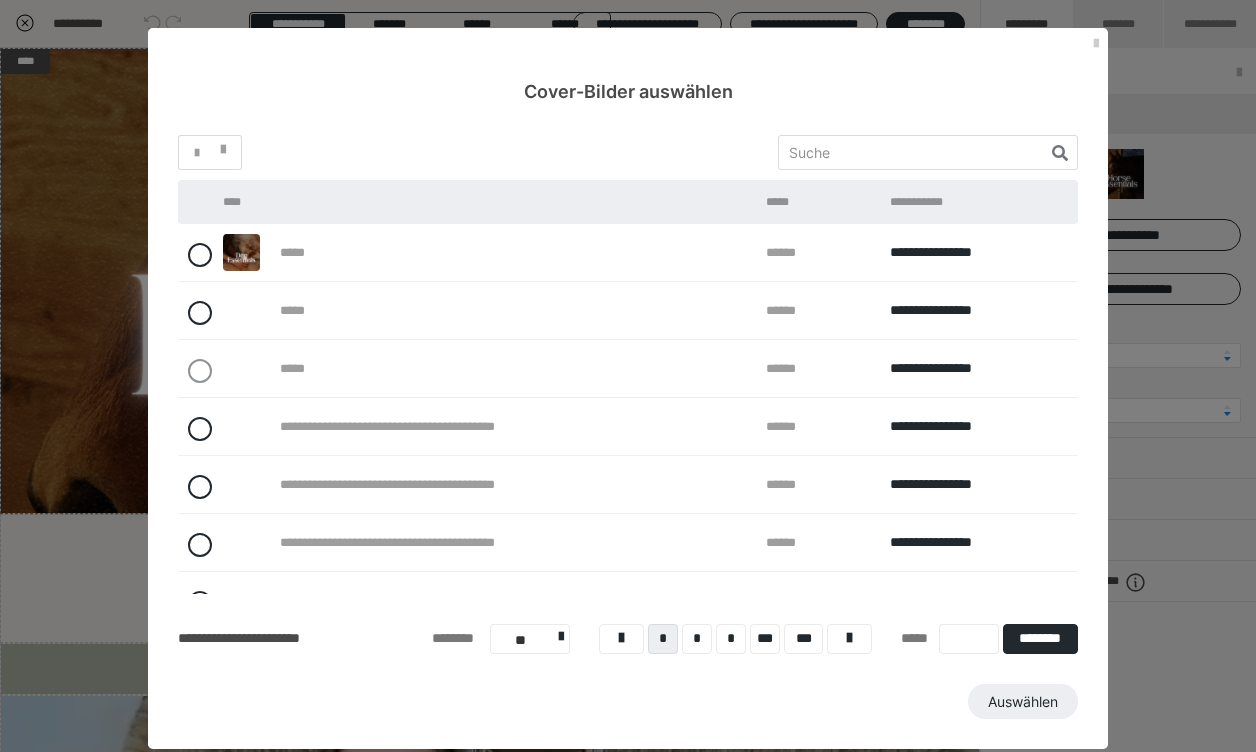 click at bounding box center [241, 252] 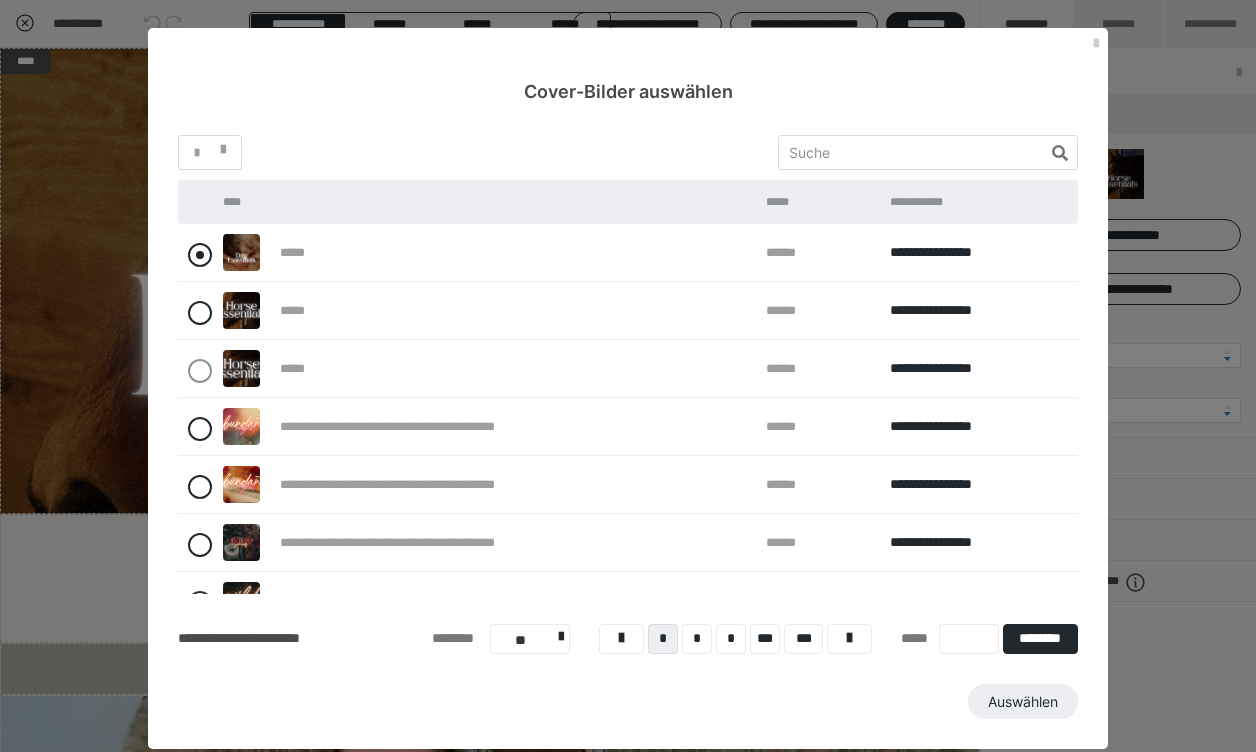 click at bounding box center (200, 255) 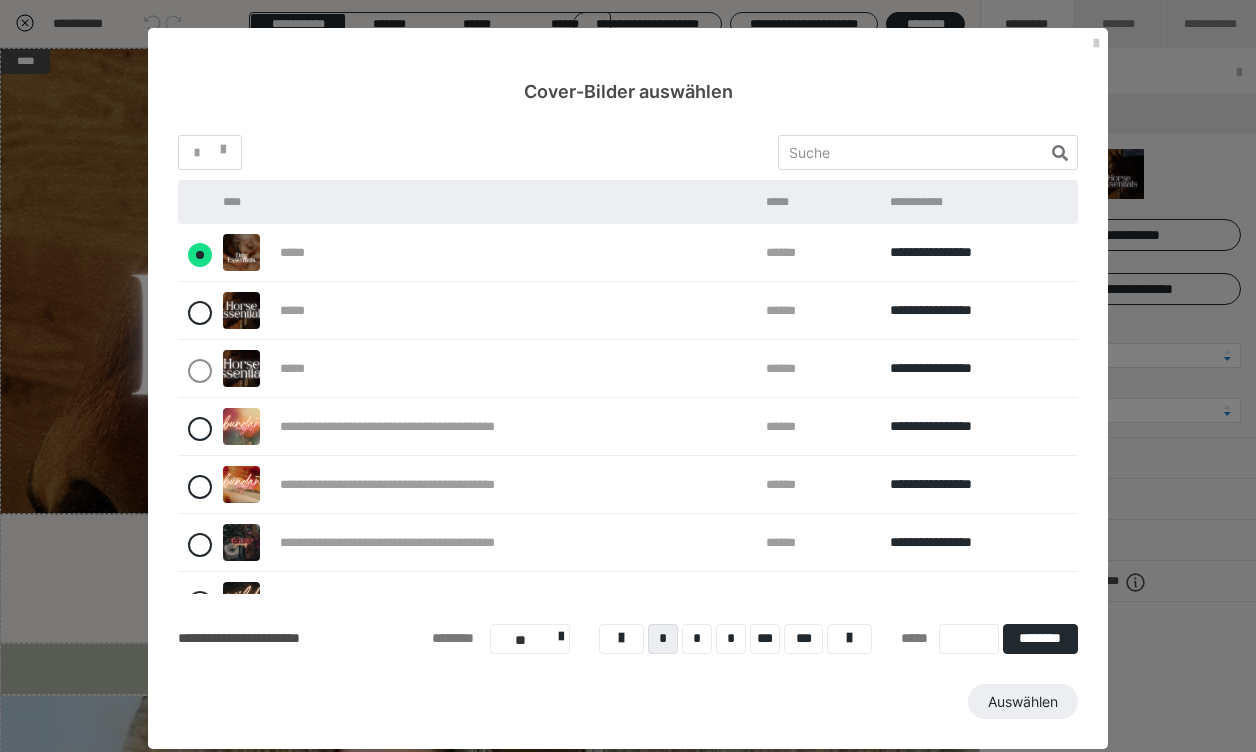 radio on "****" 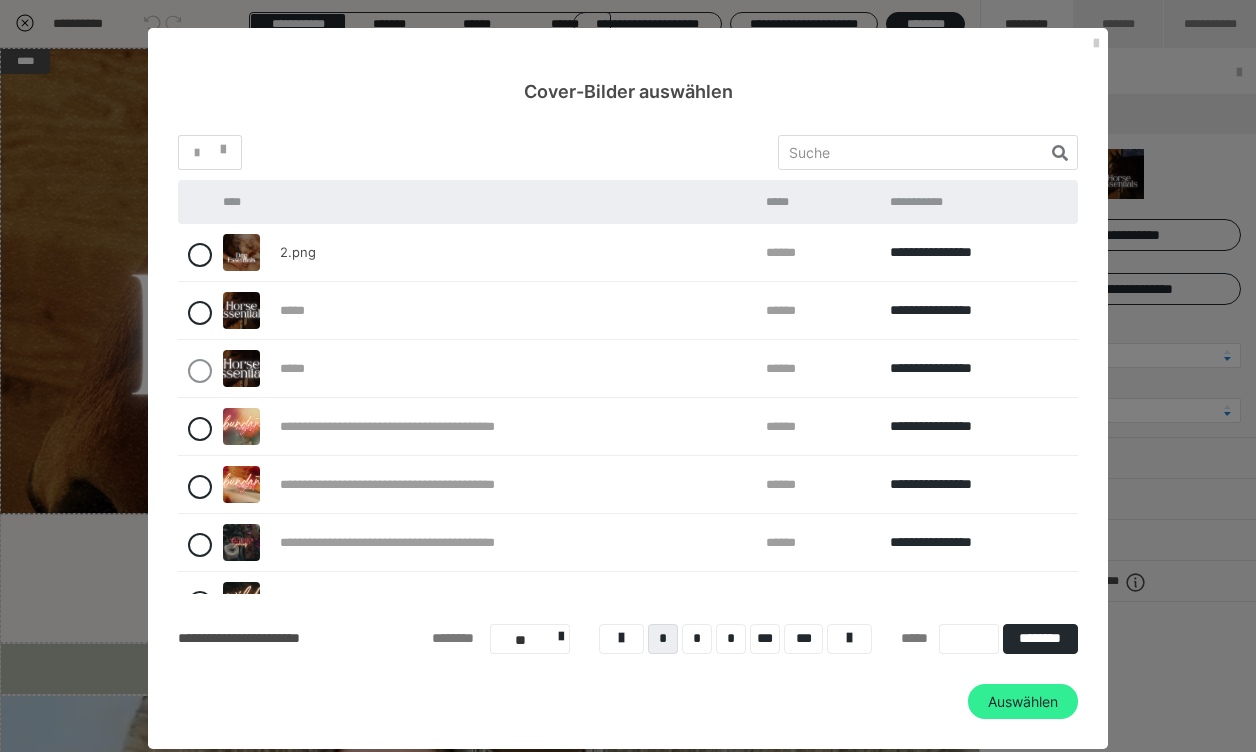 click on "Auswählen" at bounding box center [1023, 702] 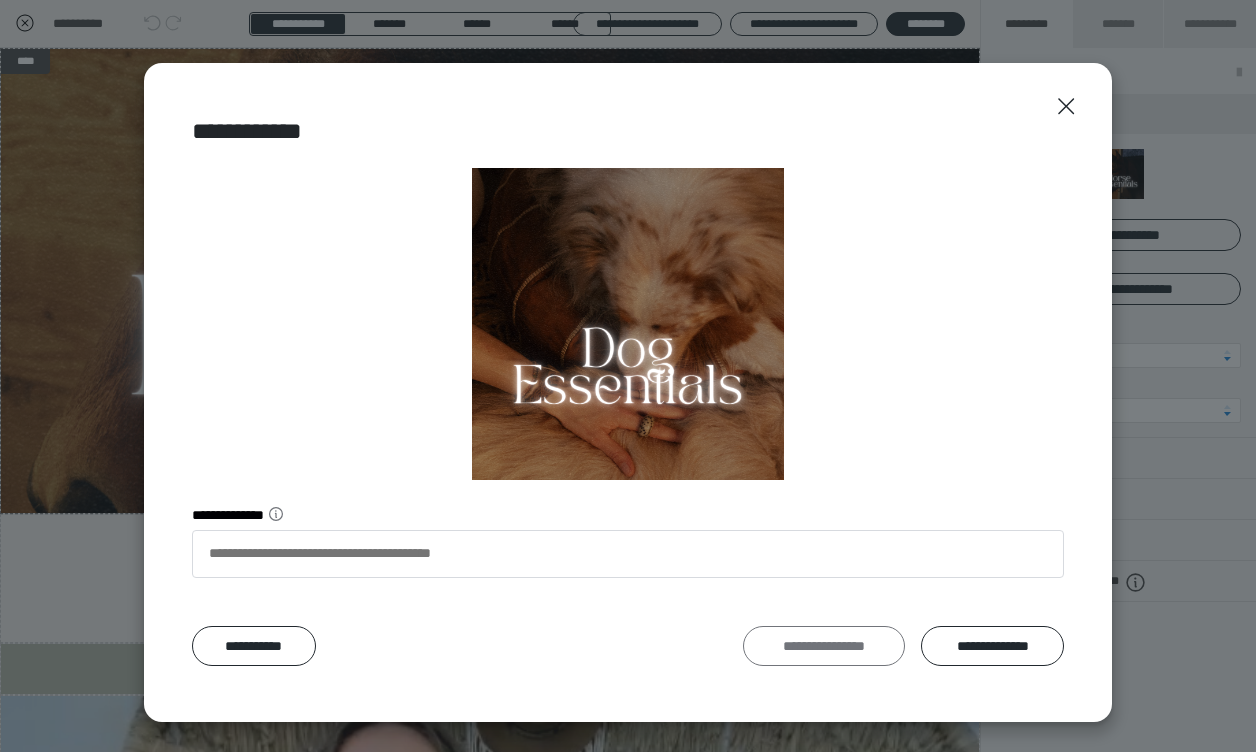 click on "**********" at bounding box center (824, 646) 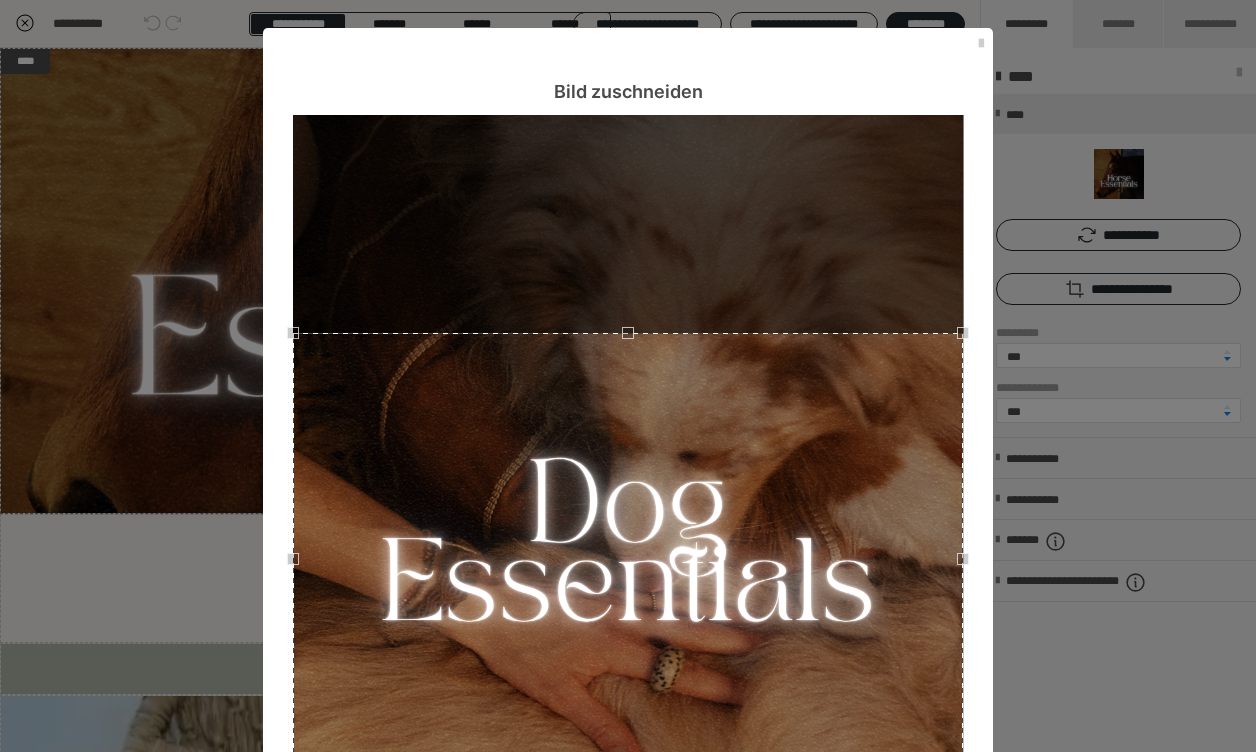 click at bounding box center (628, 333) 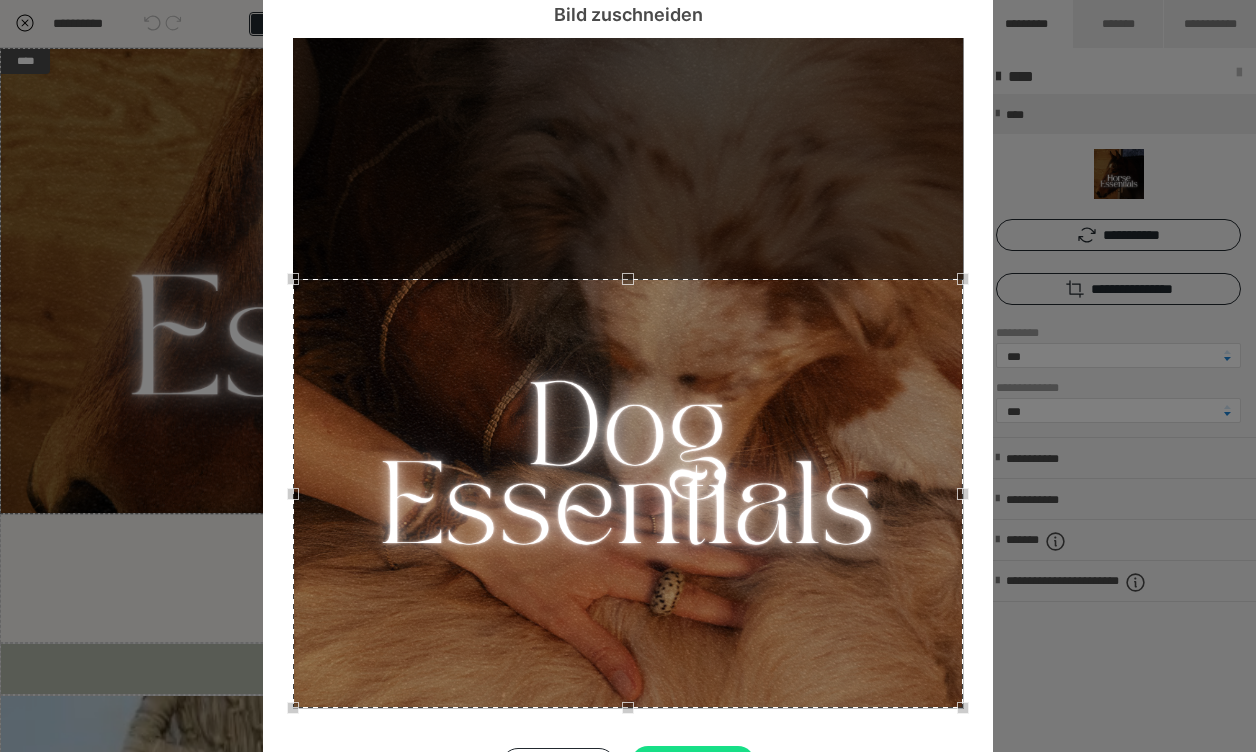 scroll, scrollTop: 150, scrollLeft: 0, axis: vertical 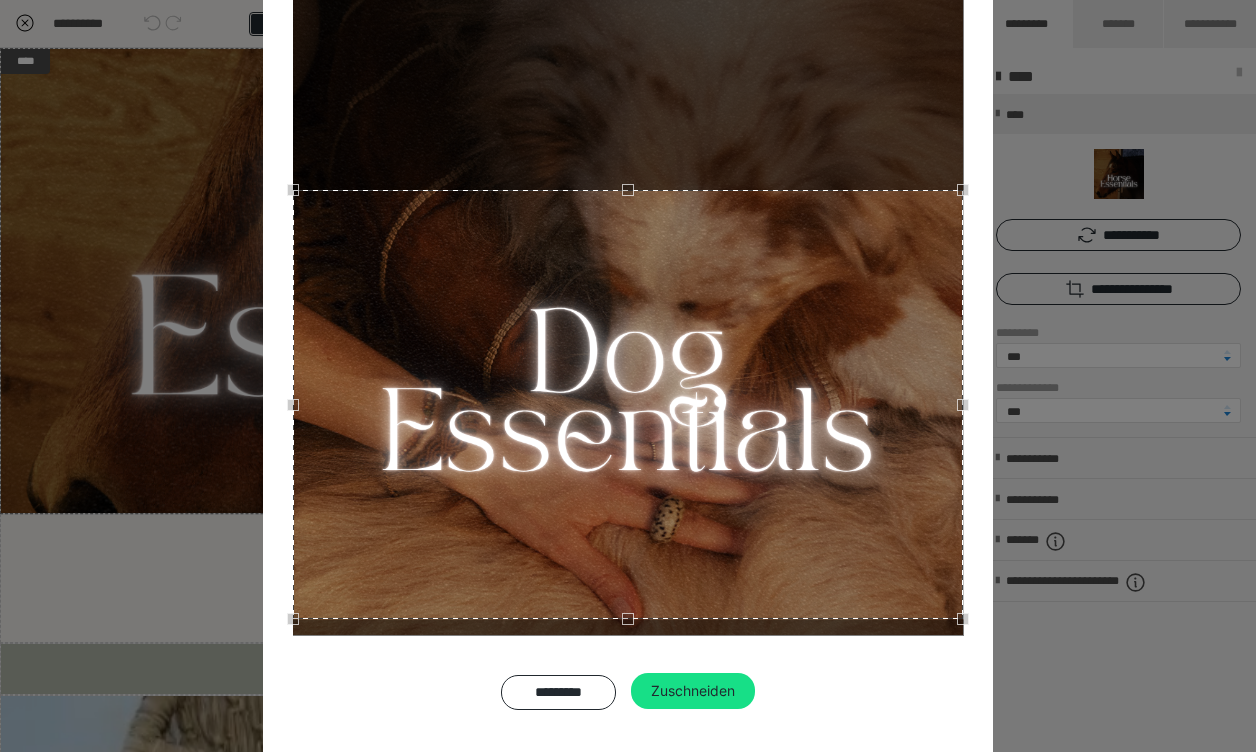 click at bounding box center (628, 404) 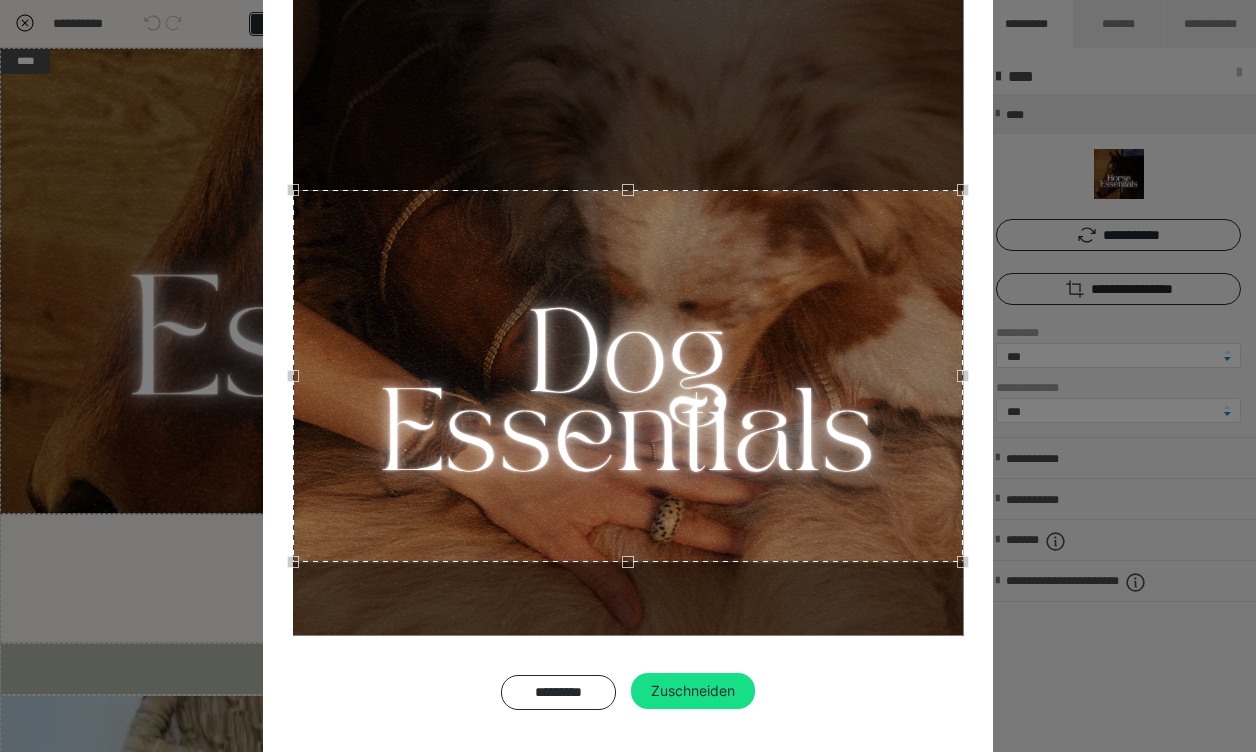 click at bounding box center [628, 562] 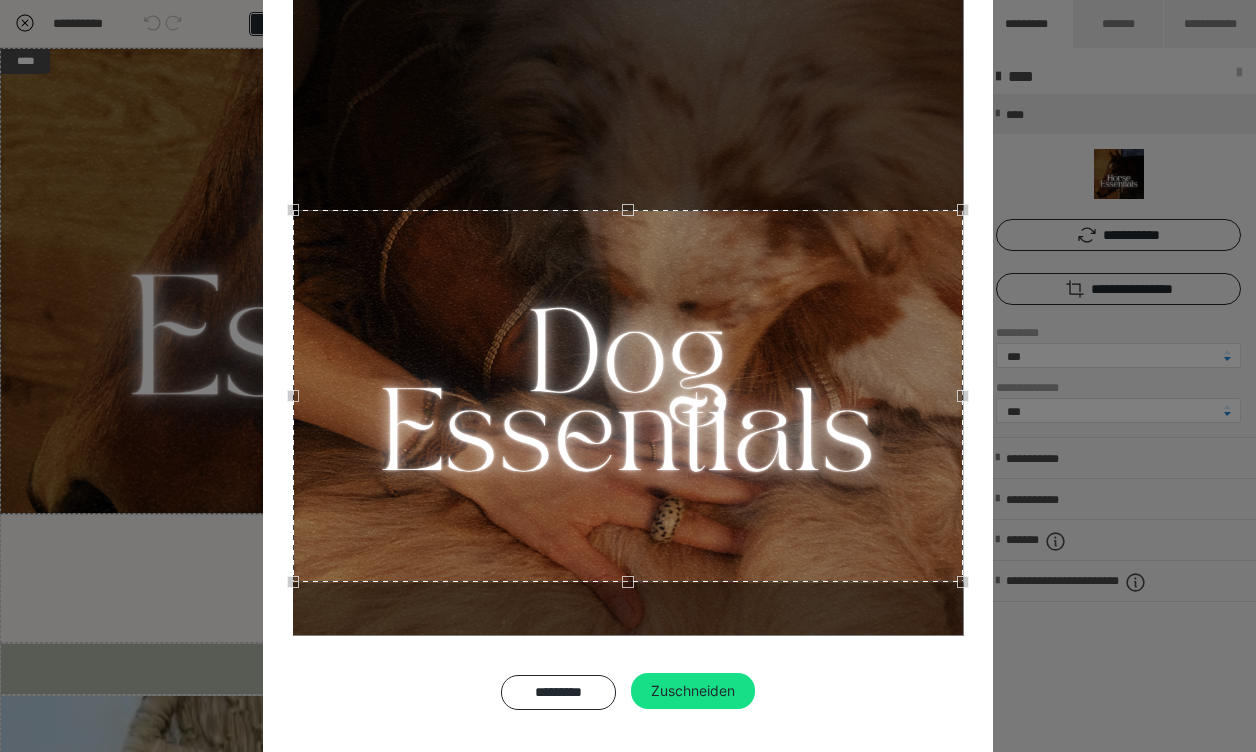 click at bounding box center [628, 396] 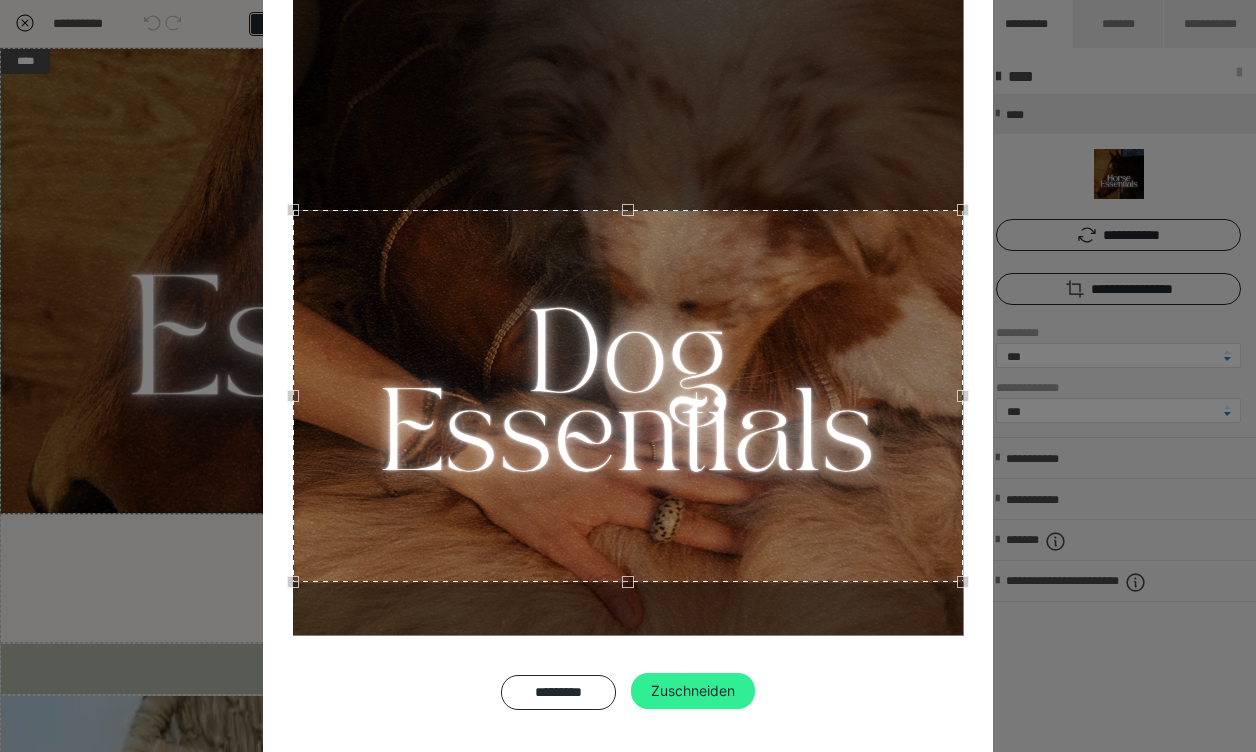 click on "Zuschneiden" at bounding box center [693, 691] 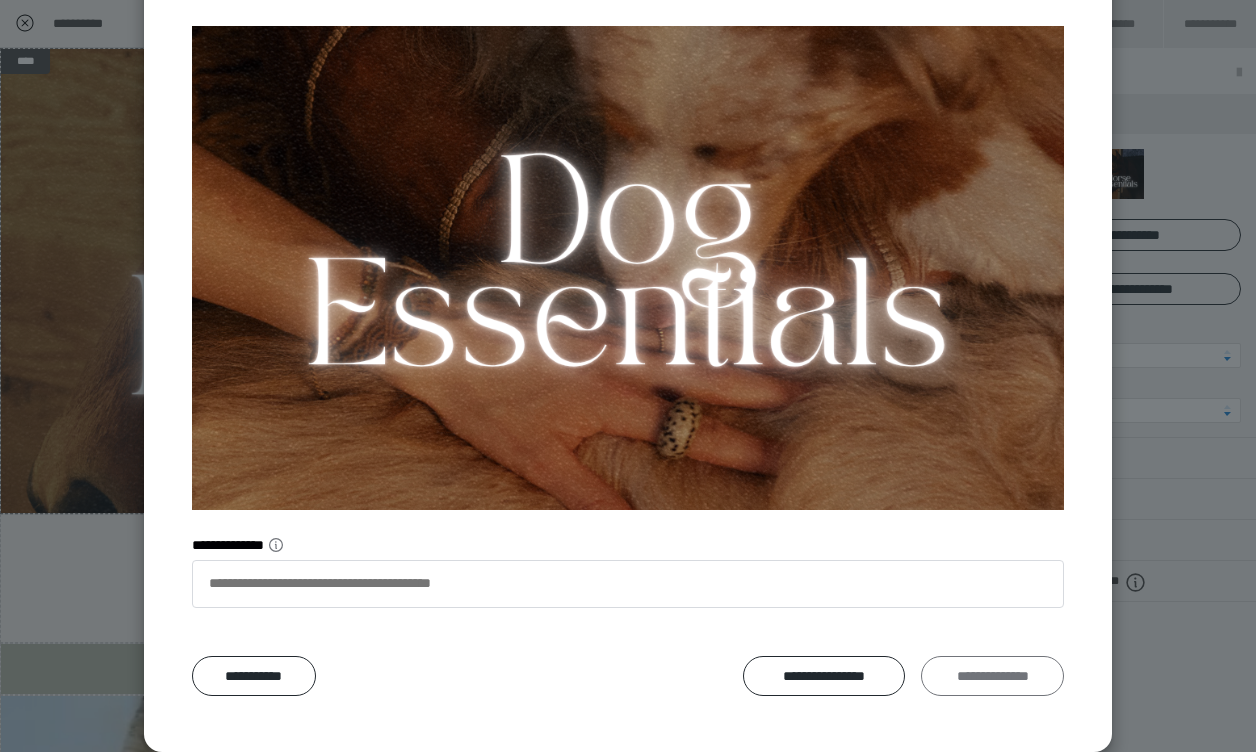 scroll, scrollTop: 142, scrollLeft: 0, axis: vertical 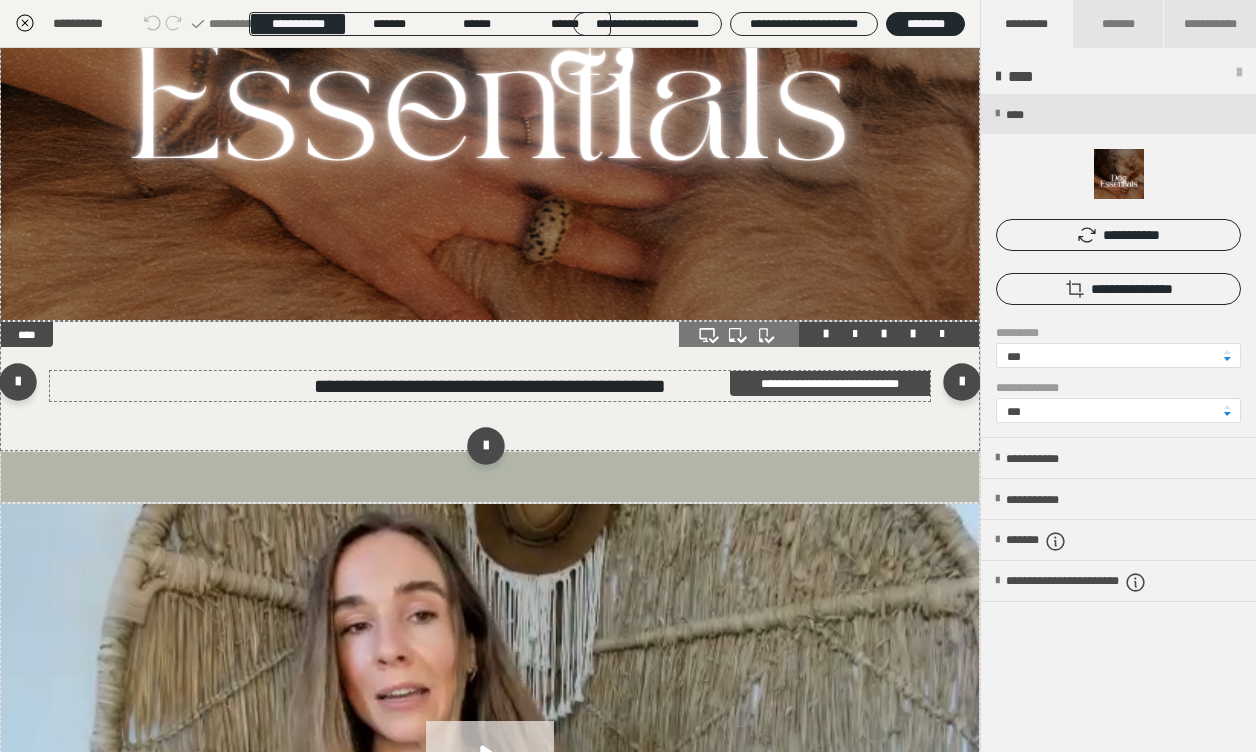 click on "**********" at bounding box center [490, 386] 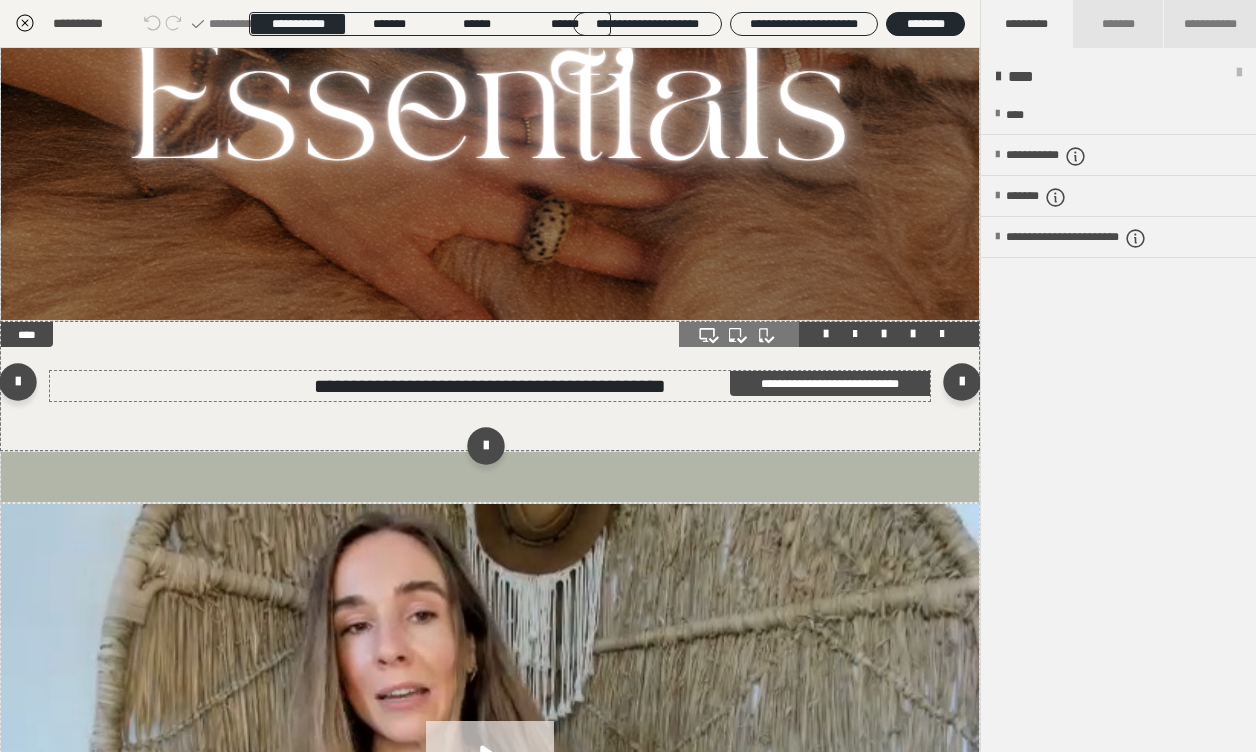 click on "**********" at bounding box center [490, 386] 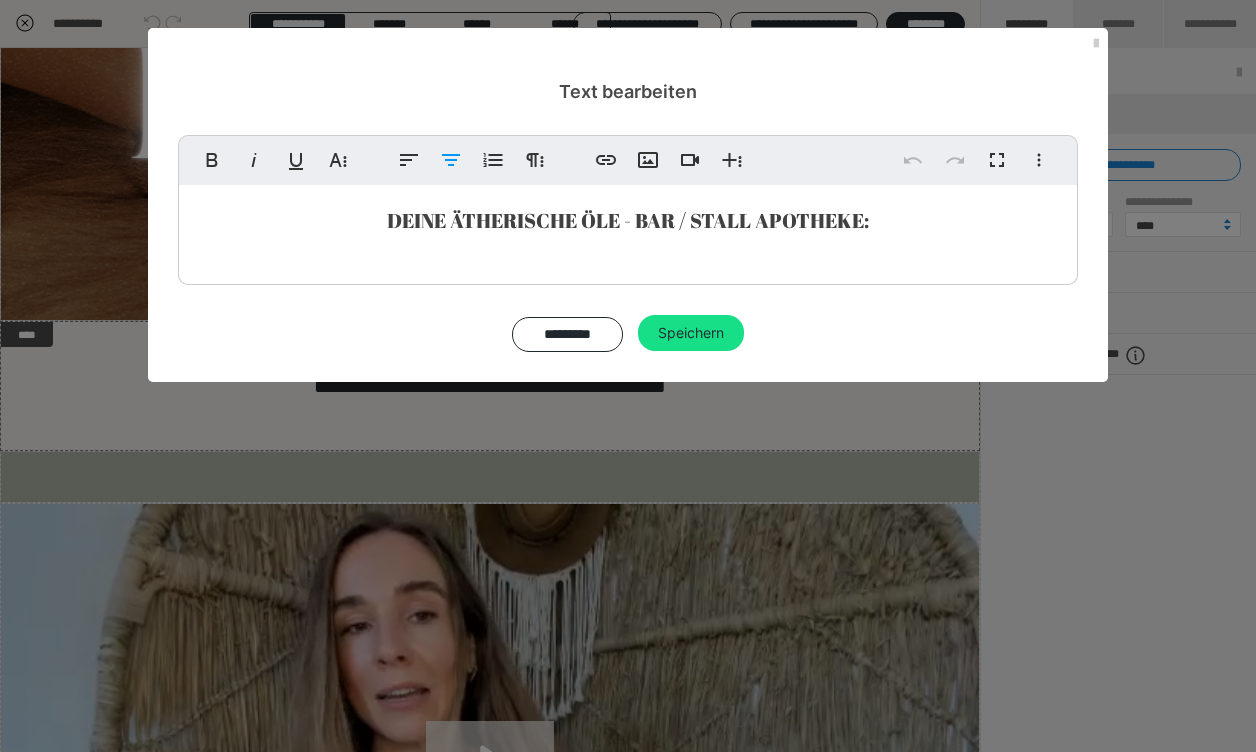 click on "DEINE ÄTHERISCHE ÖLE - BAR / STALL APOTHEKE:" at bounding box center (628, 220) 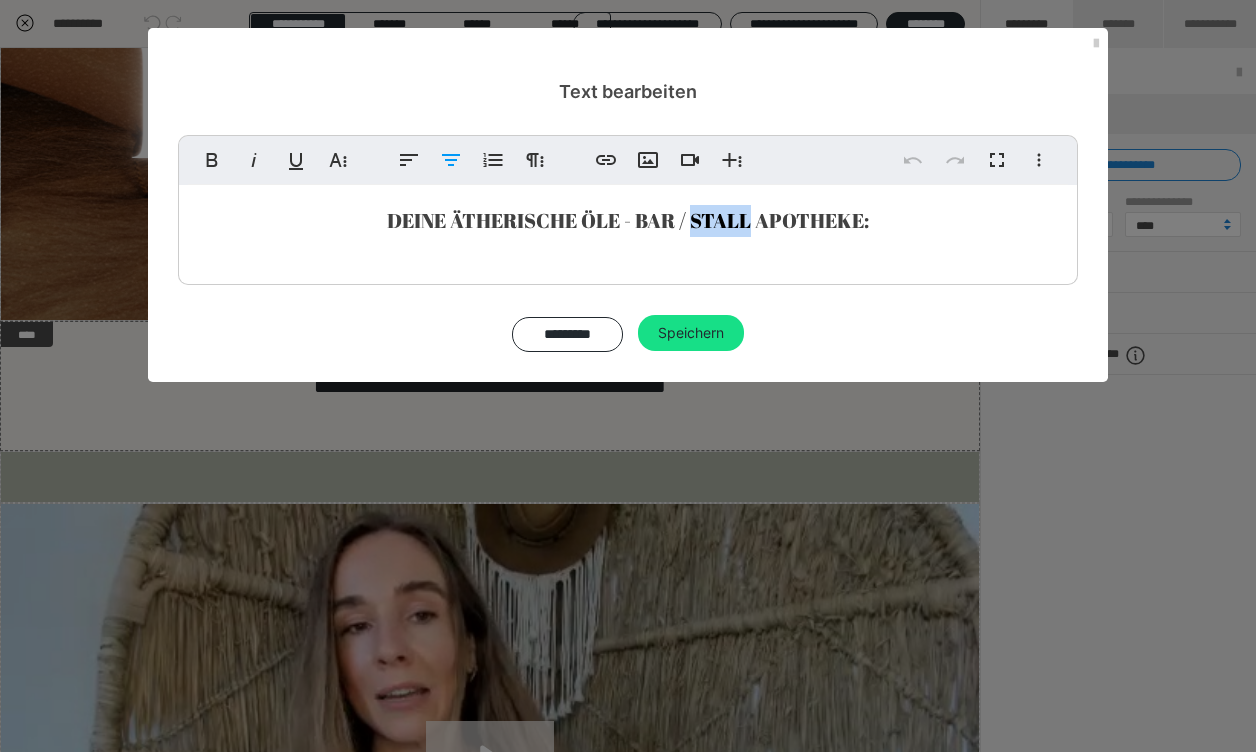 drag, startPoint x: 748, startPoint y: 223, endPoint x: 694, endPoint y: 219, distance: 54.147945 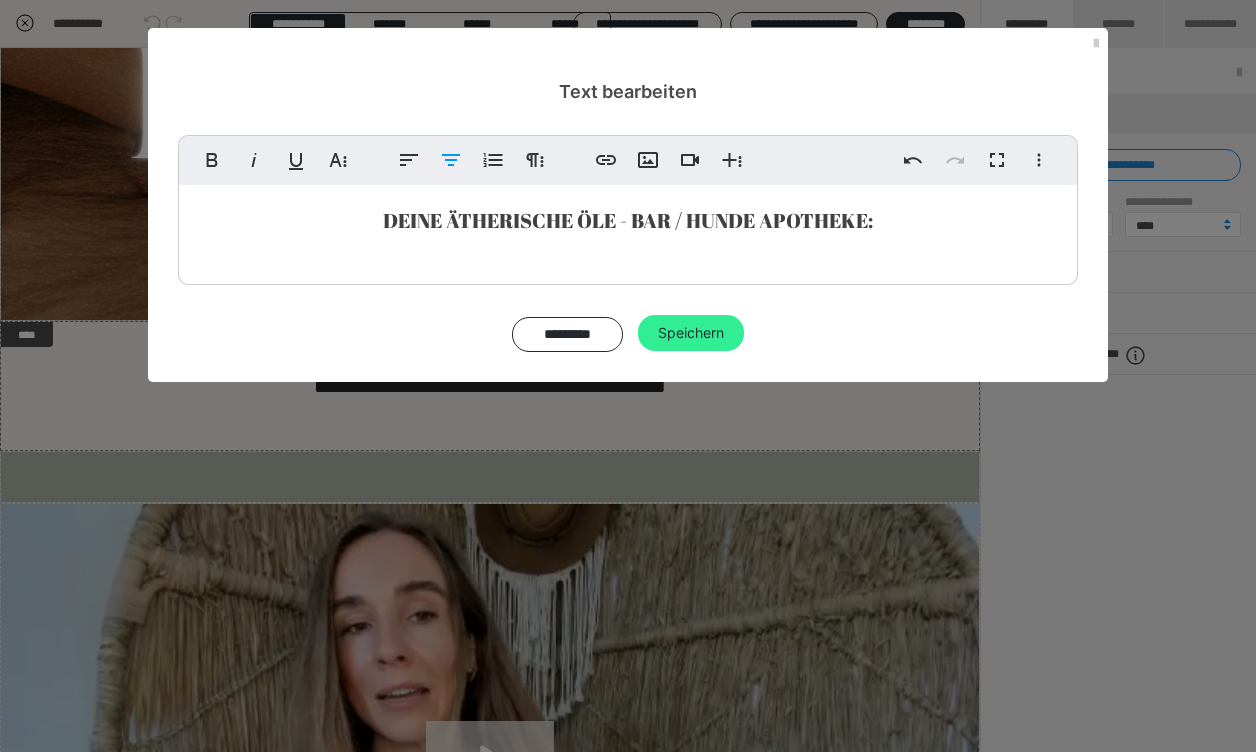 click on "Speichern" at bounding box center [691, 333] 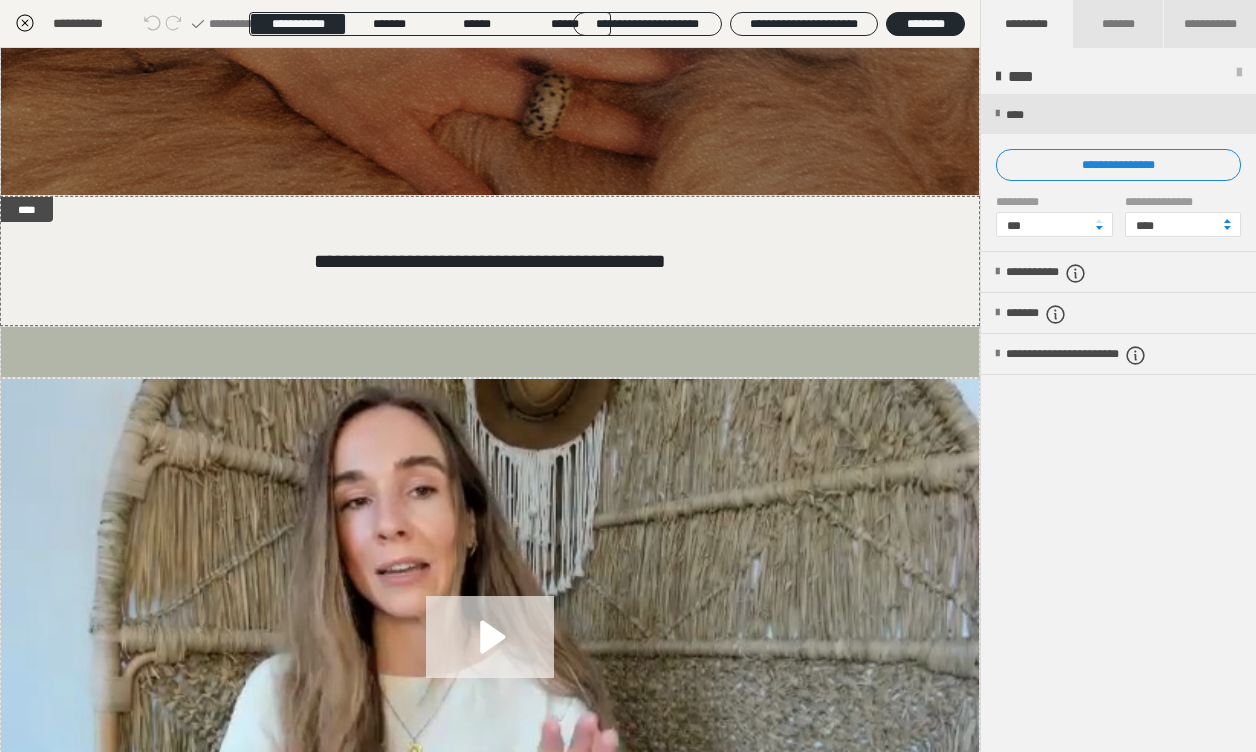 scroll, scrollTop: 568, scrollLeft: 0, axis: vertical 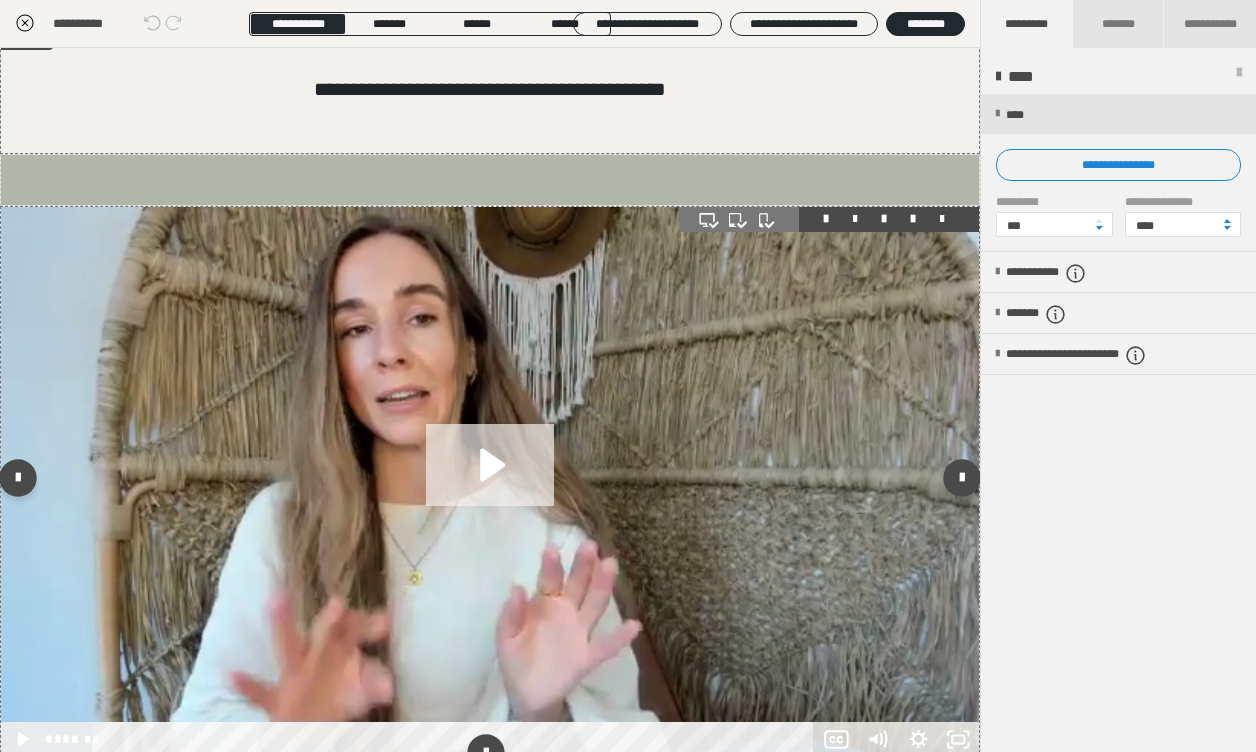 click at bounding box center (490, 482) 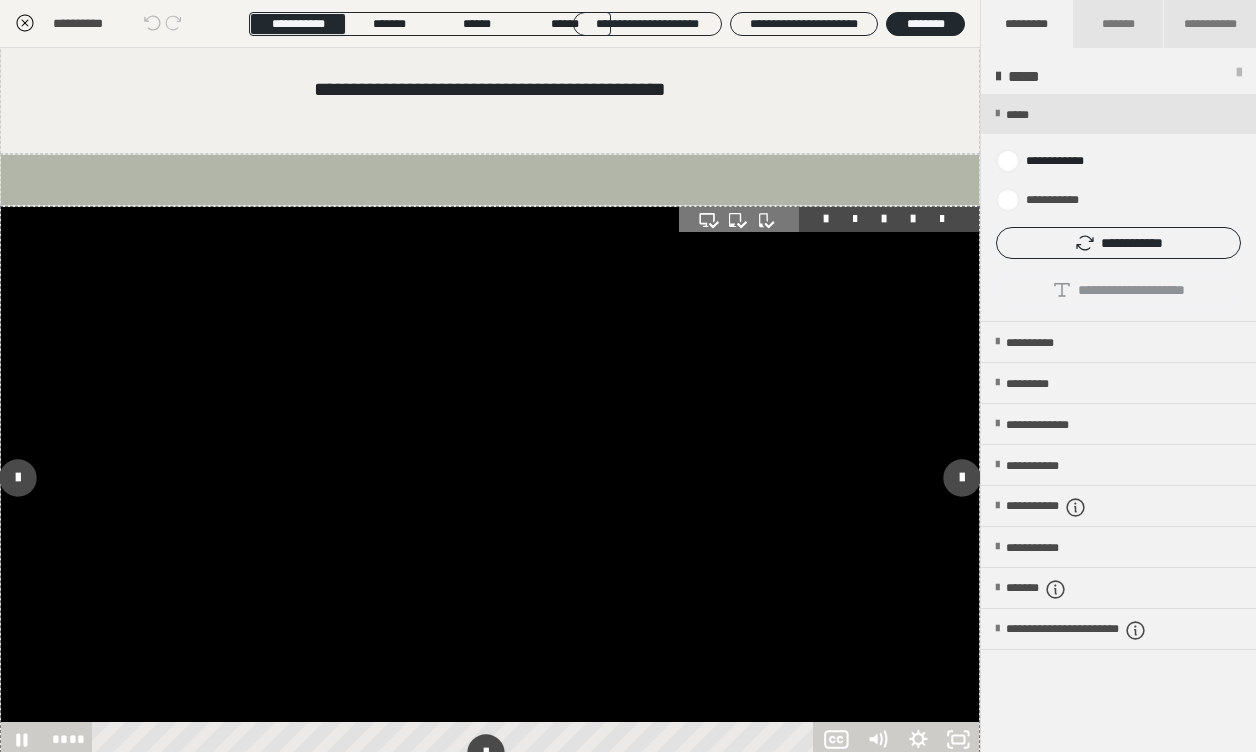 click at bounding box center [490, 482] 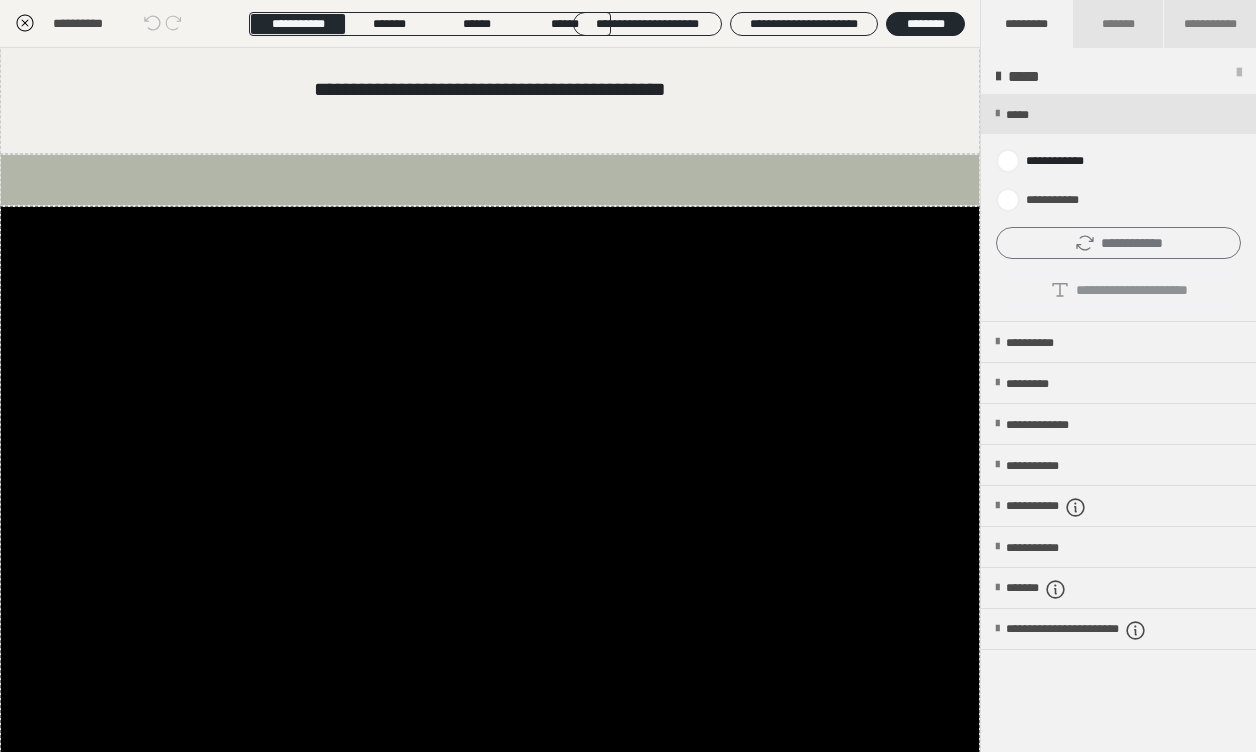 click on "**********" at bounding box center (1118, 243) 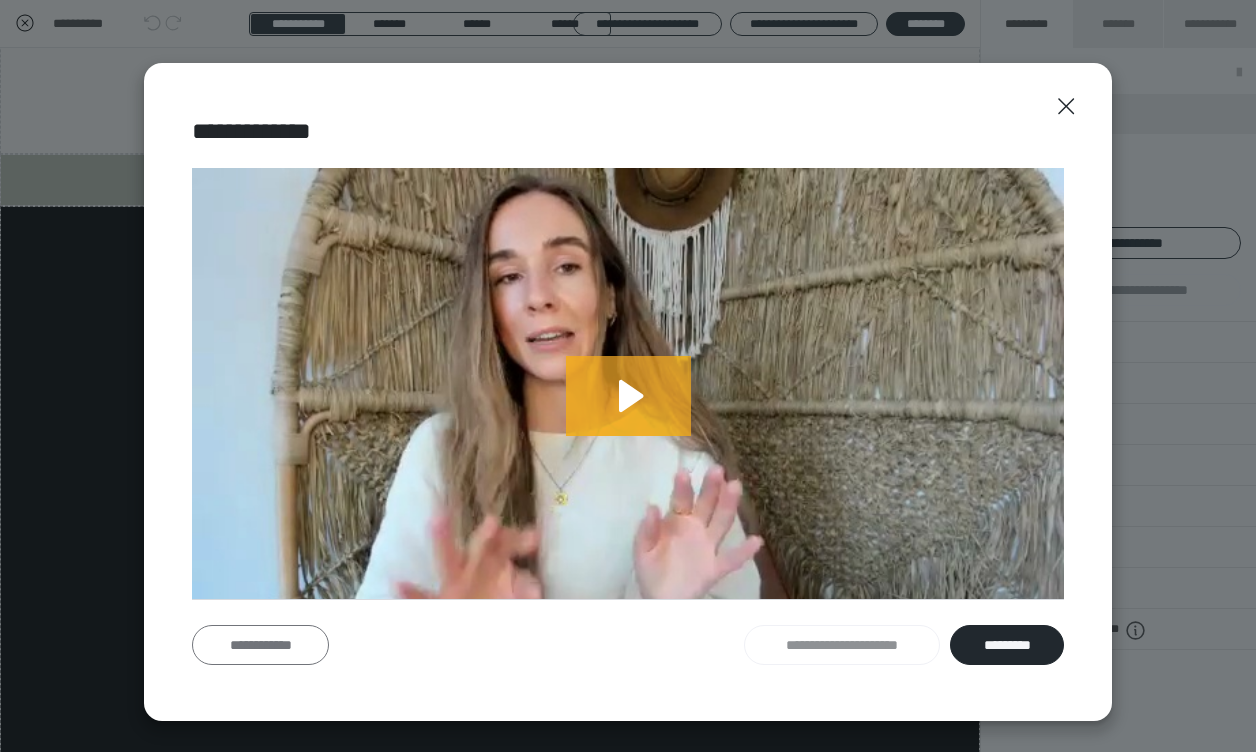 click on "**********" at bounding box center [260, 645] 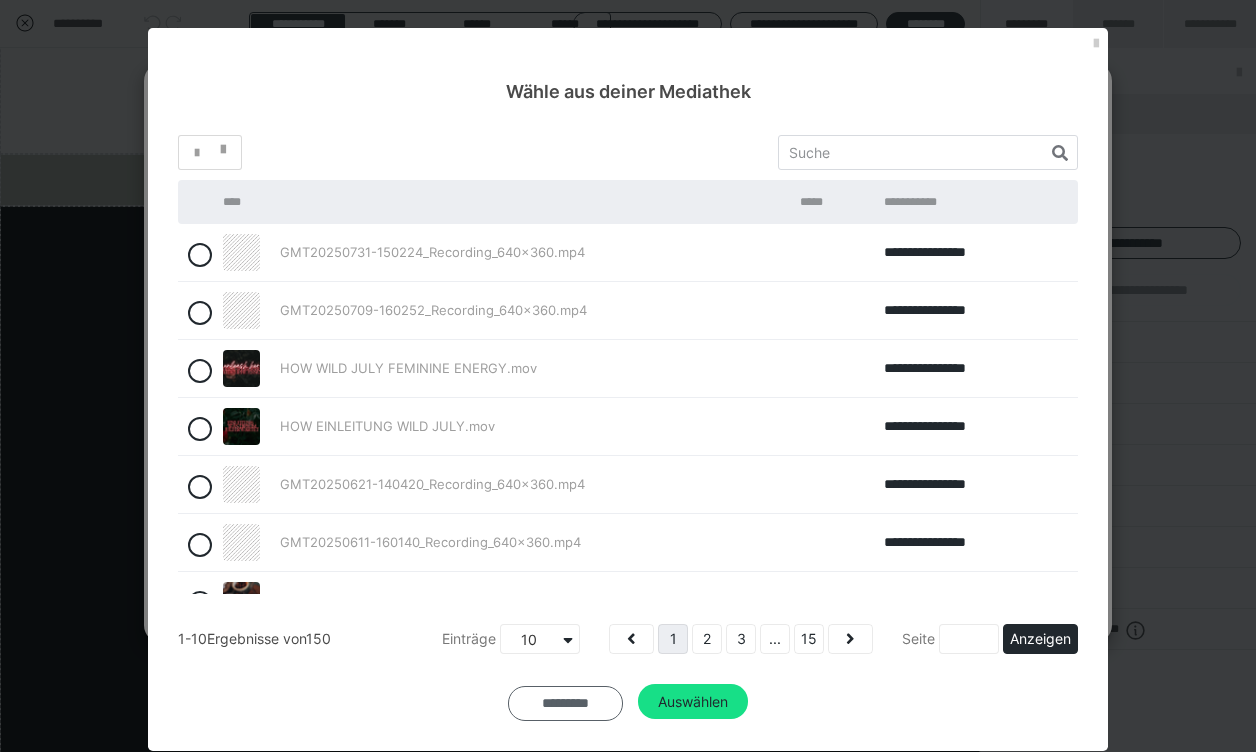 click on "*********" at bounding box center [565, 703] 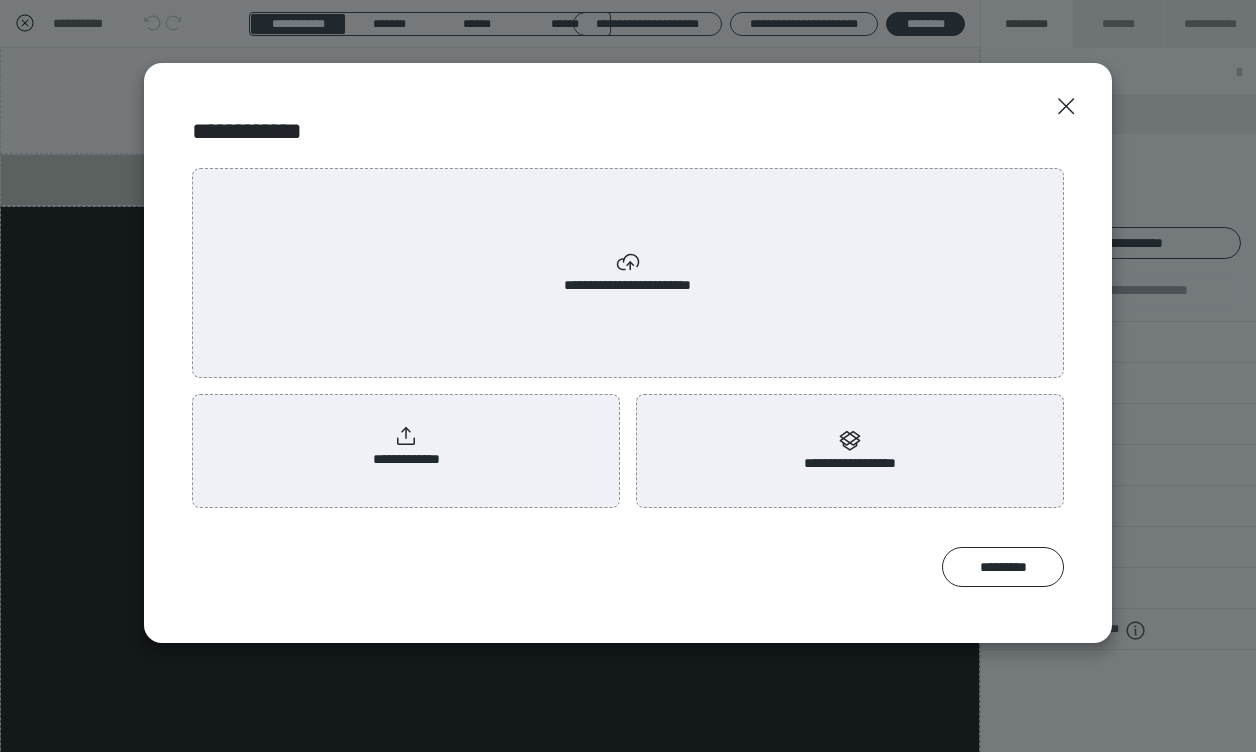 click on "**********" at bounding box center [406, 447] 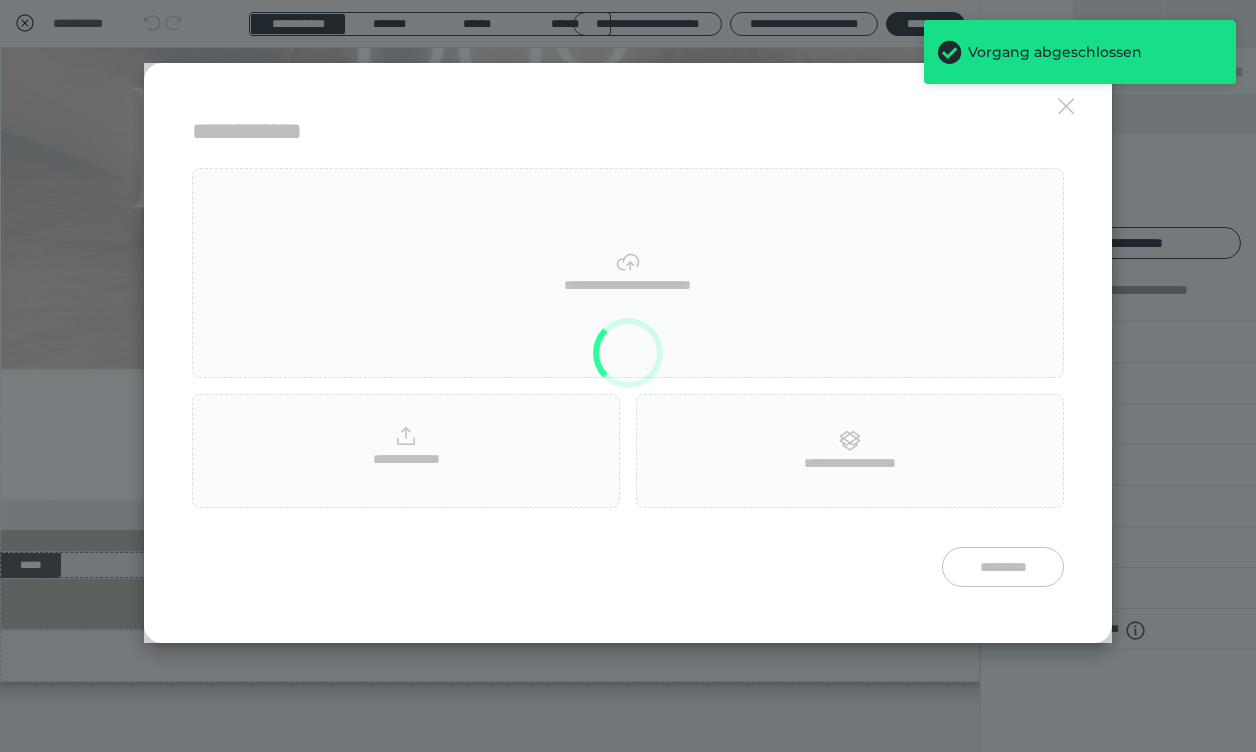 scroll, scrollTop: 198, scrollLeft: 0, axis: vertical 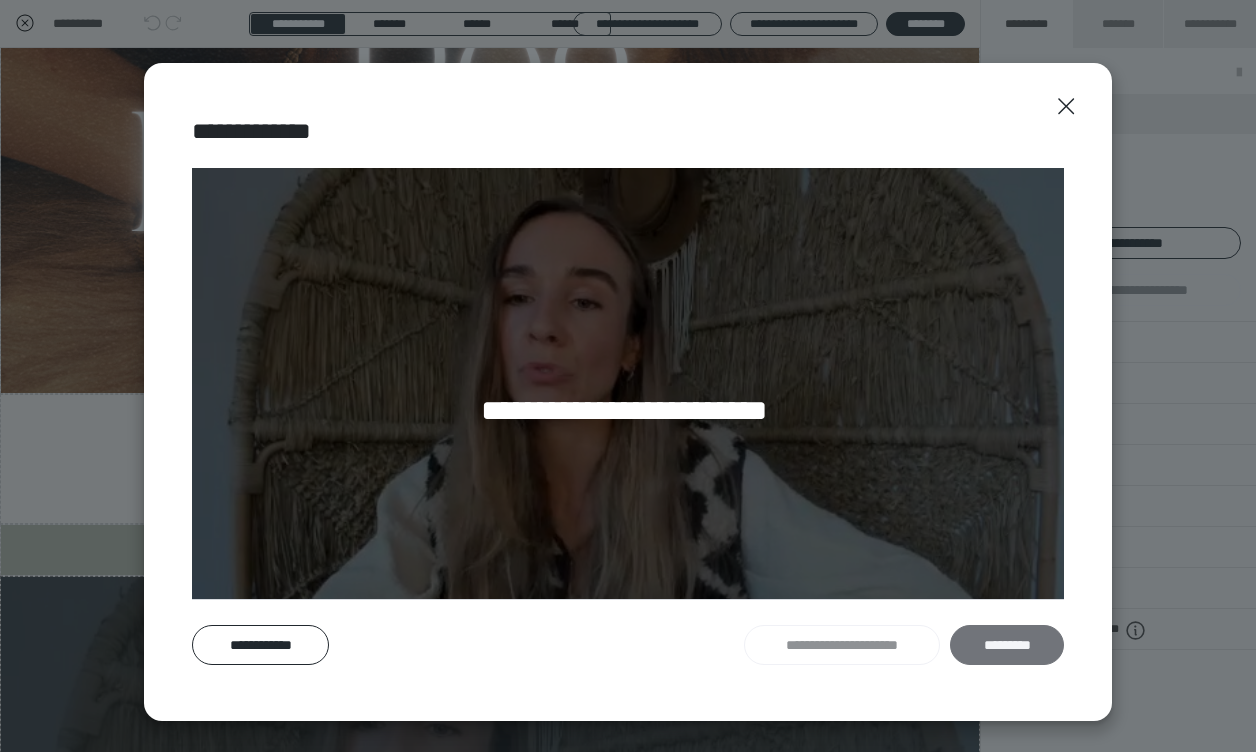 click on "*********" at bounding box center [1007, 645] 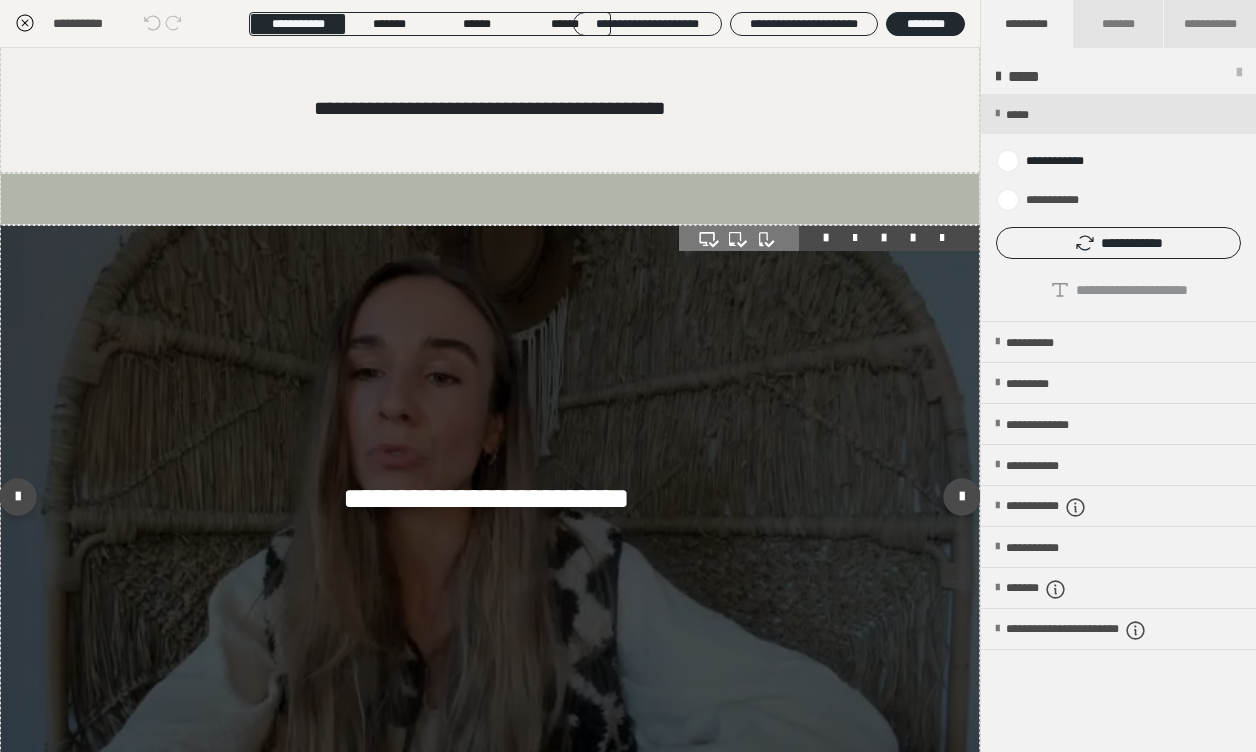 scroll, scrollTop: 731, scrollLeft: 0, axis: vertical 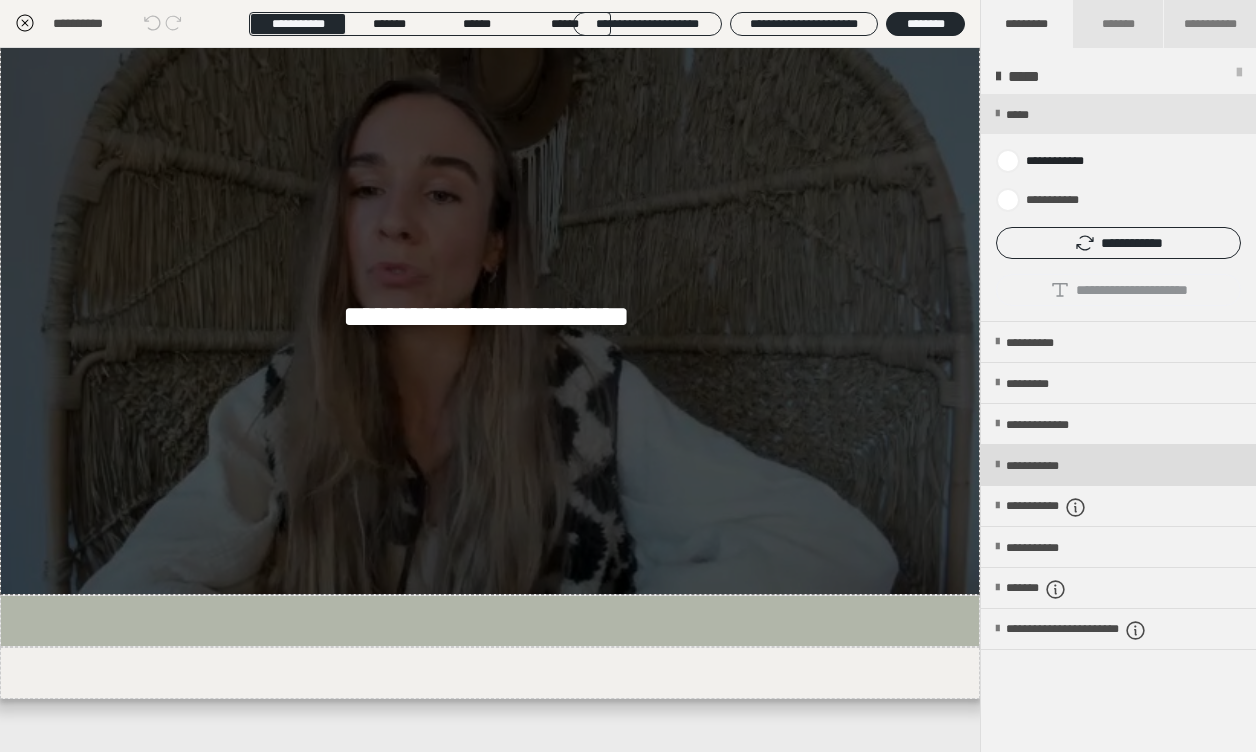 click on "**********" at bounding box center (1050, 466) 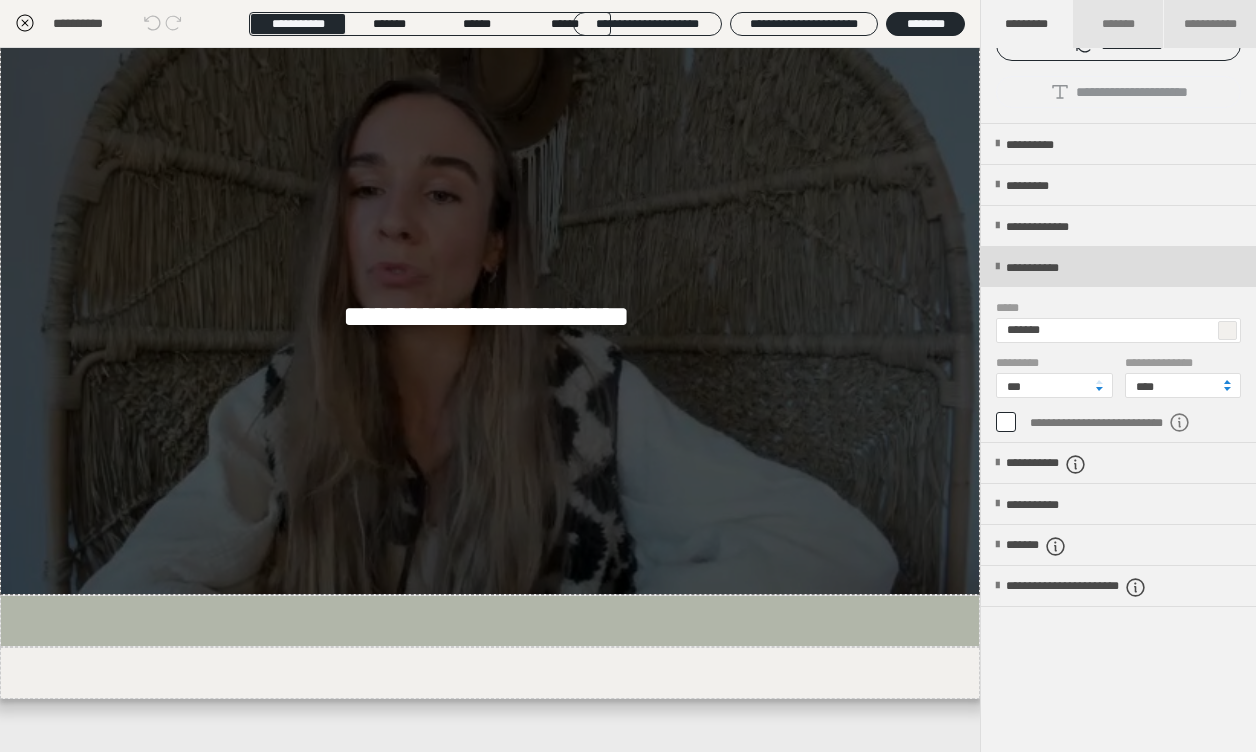 scroll, scrollTop: 259, scrollLeft: 0, axis: vertical 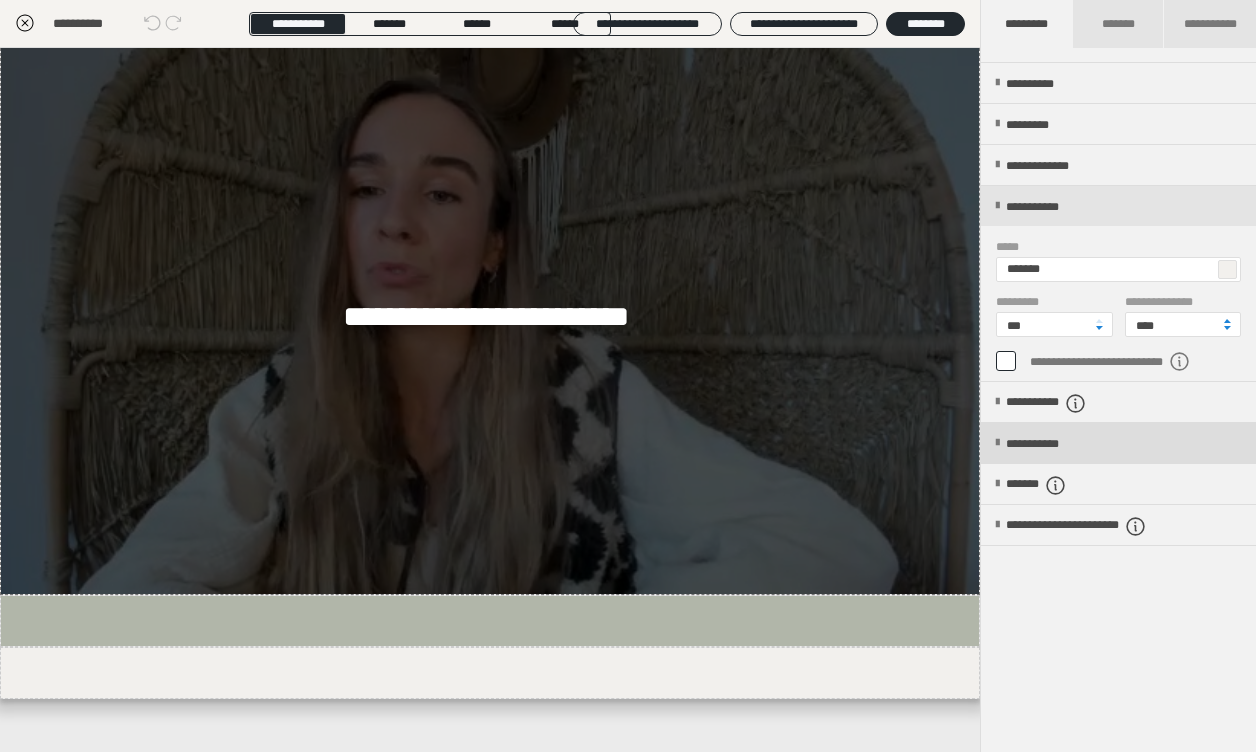 click on "**********" at bounding box center [1118, 443] 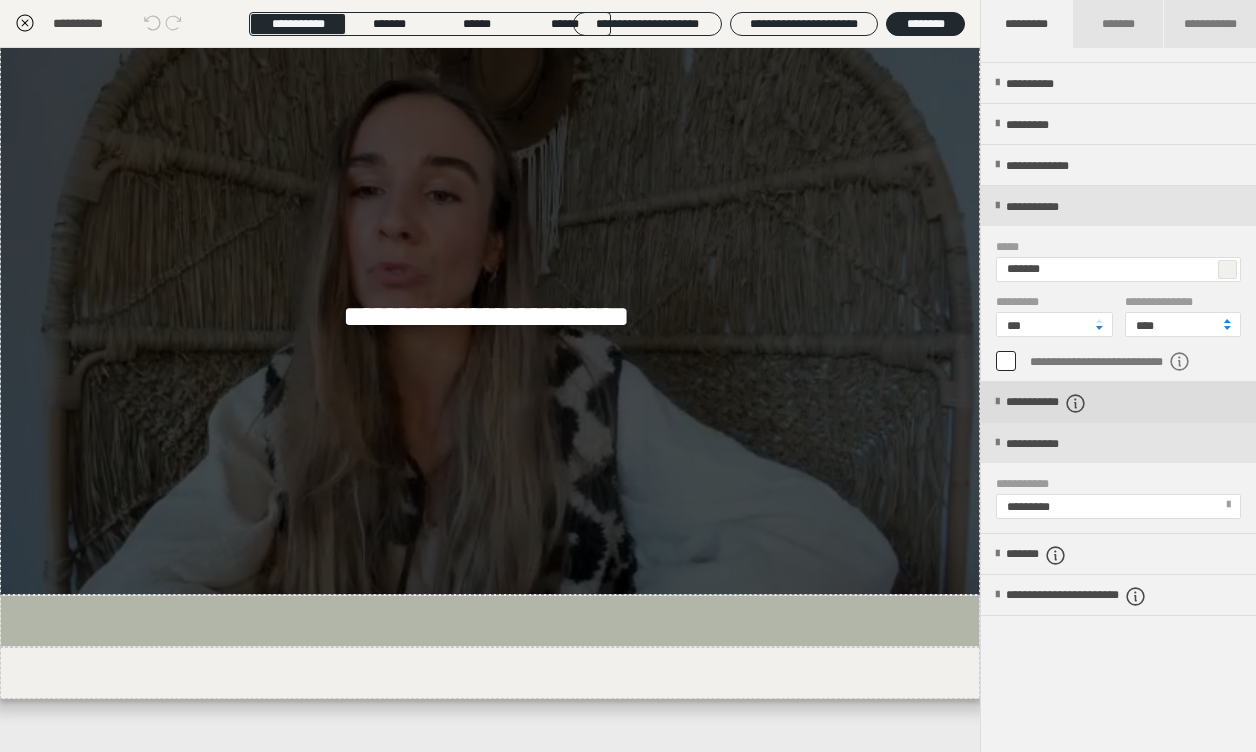 click on "**********" at bounding box center [1070, 403] 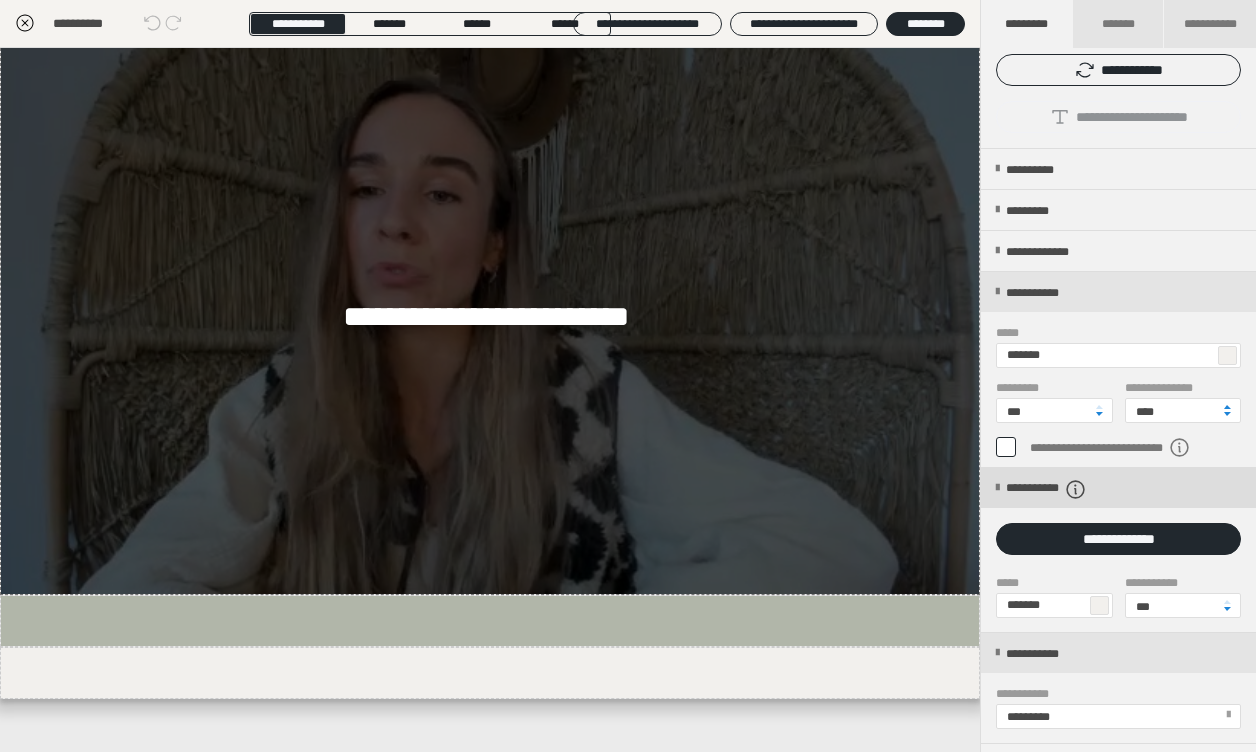 scroll, scrollTop: 134, scrollLeft: 0, axis: vertical 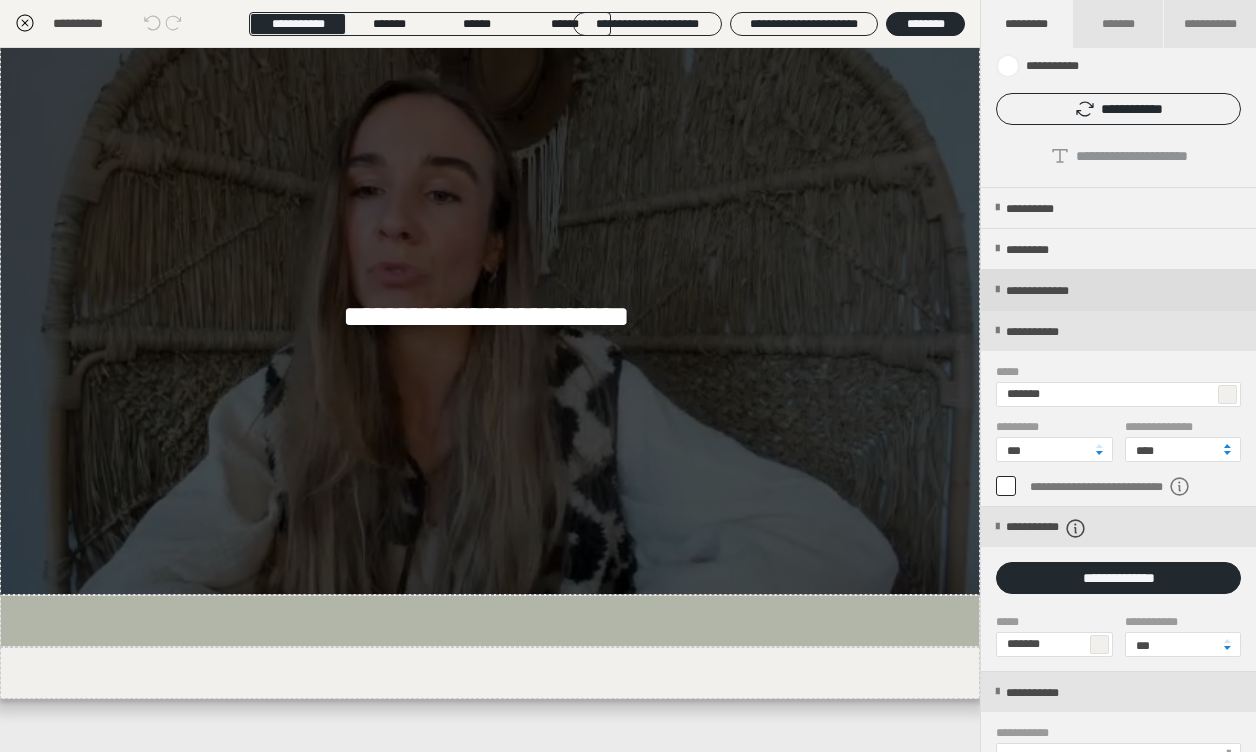 click on "**********" at bounding box center (1057, 291) 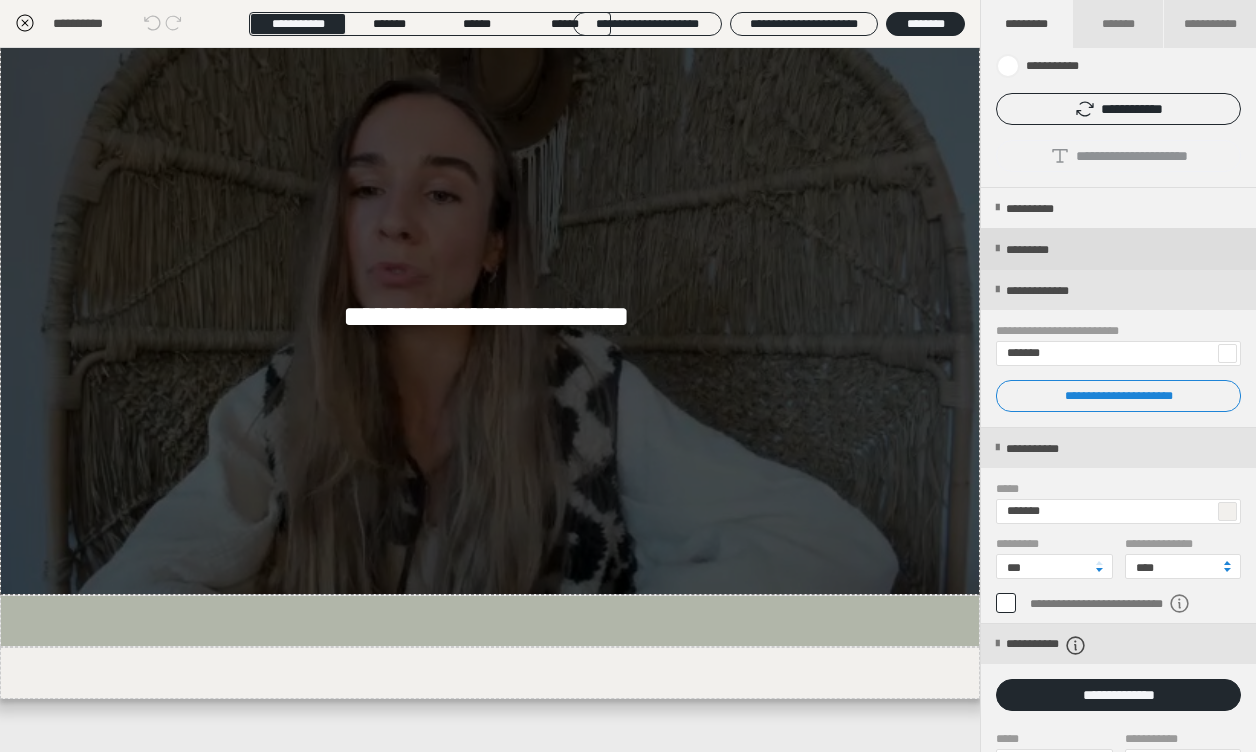 click on "*********" at bounding box center (1044, 250) 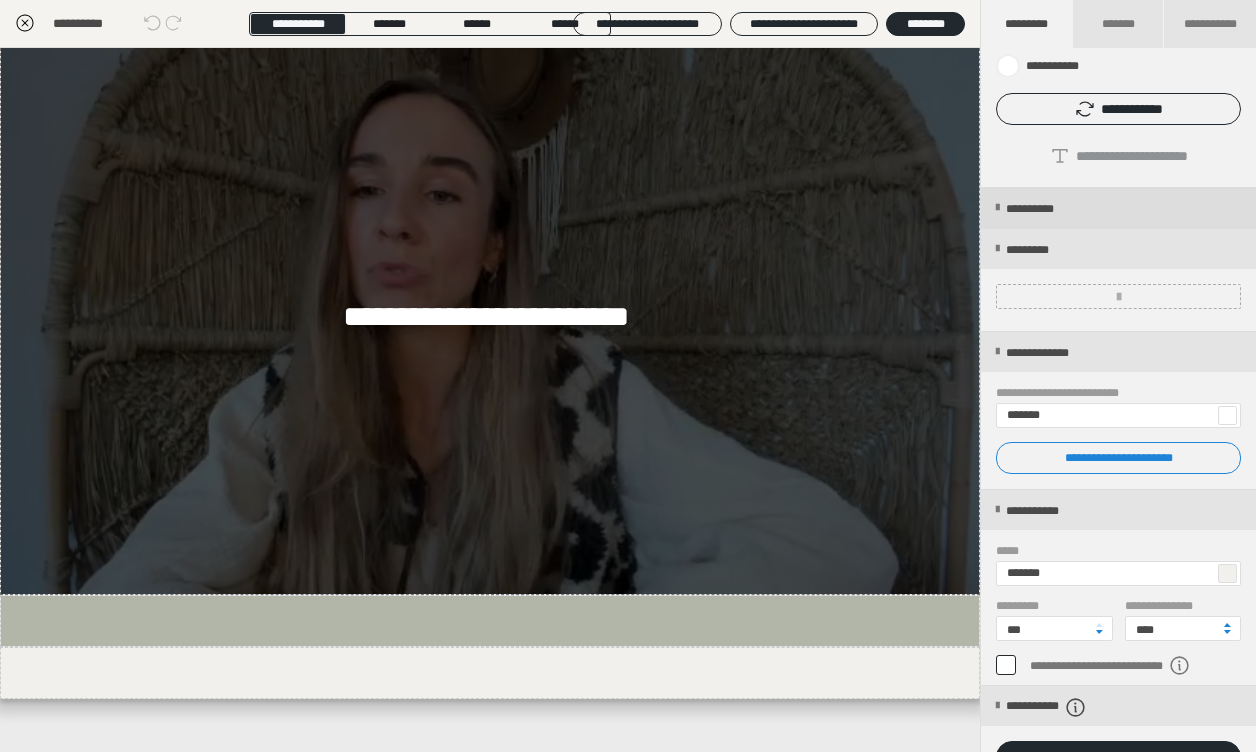 click on "**********" at bounding box center [1045, 209] 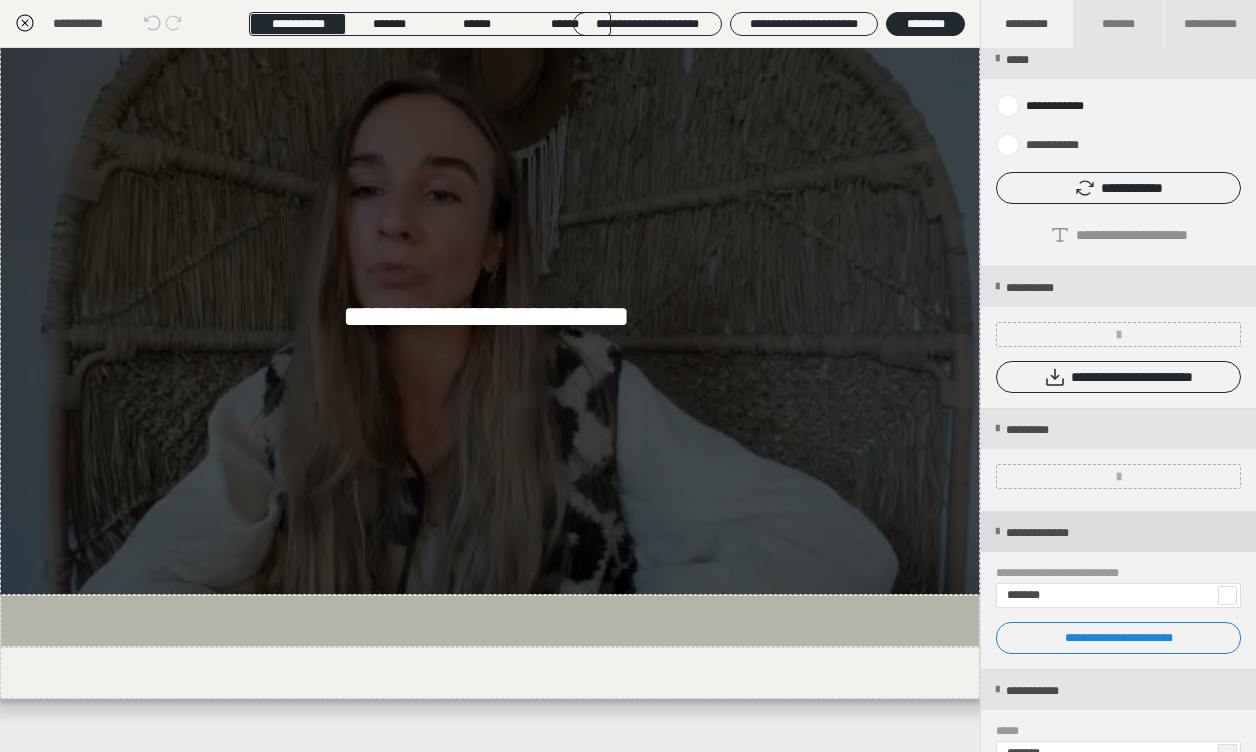 scroll, scrollTop: 17, scrollLeft: 0, axis: vertical 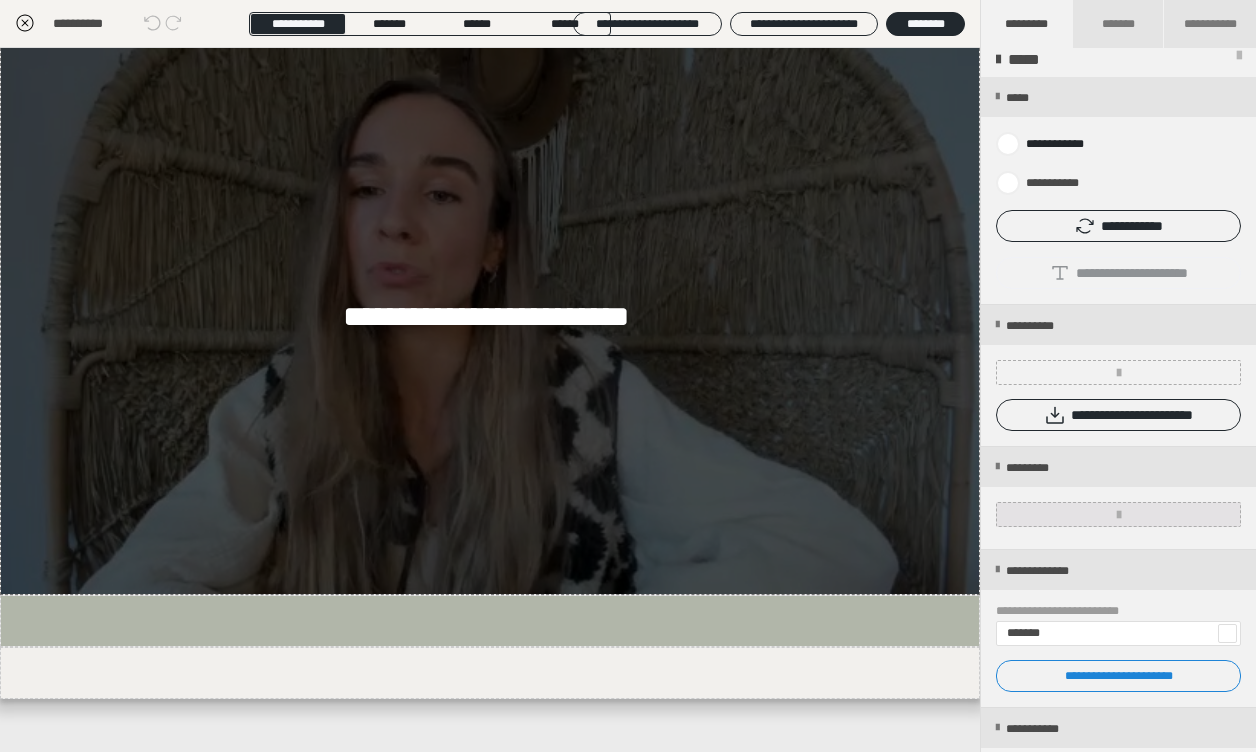 click at bounding box center [1119, 515] 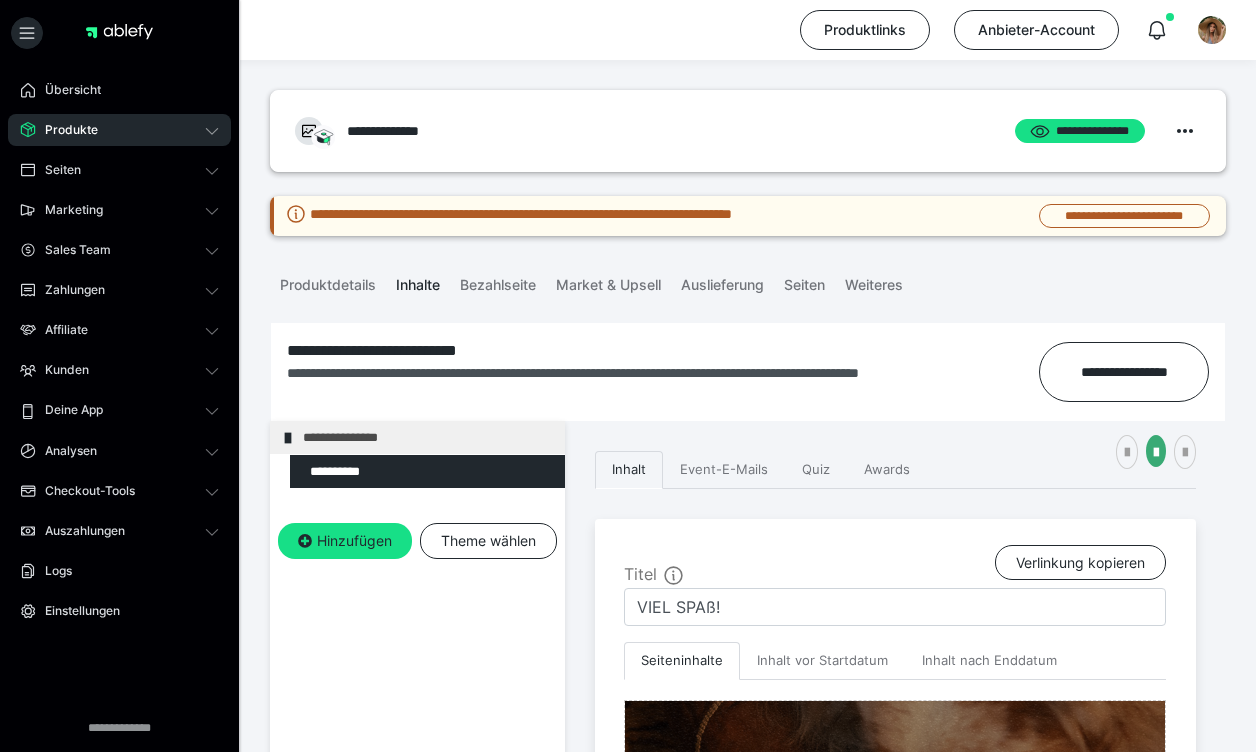 scroll, scrollTop: 1013, scrollLeft: 0, axis: vertical 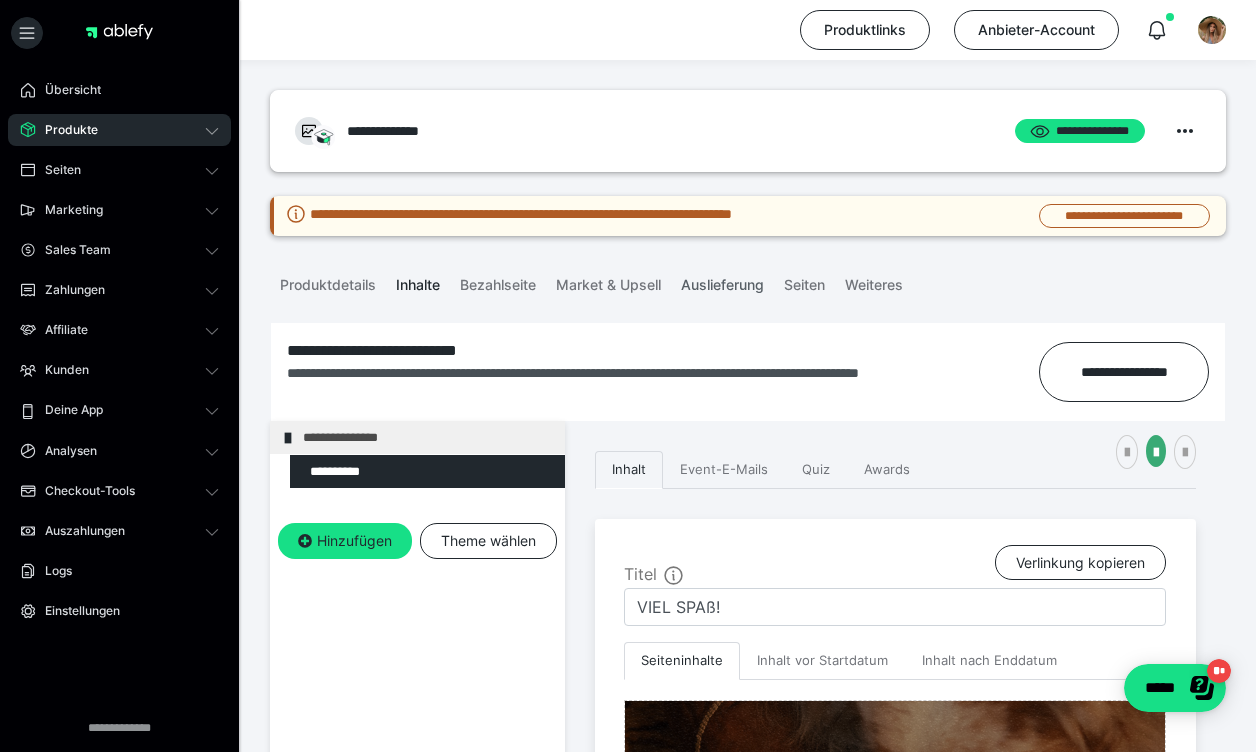 click on "Auslieferung" at bounding box center (722, 281) 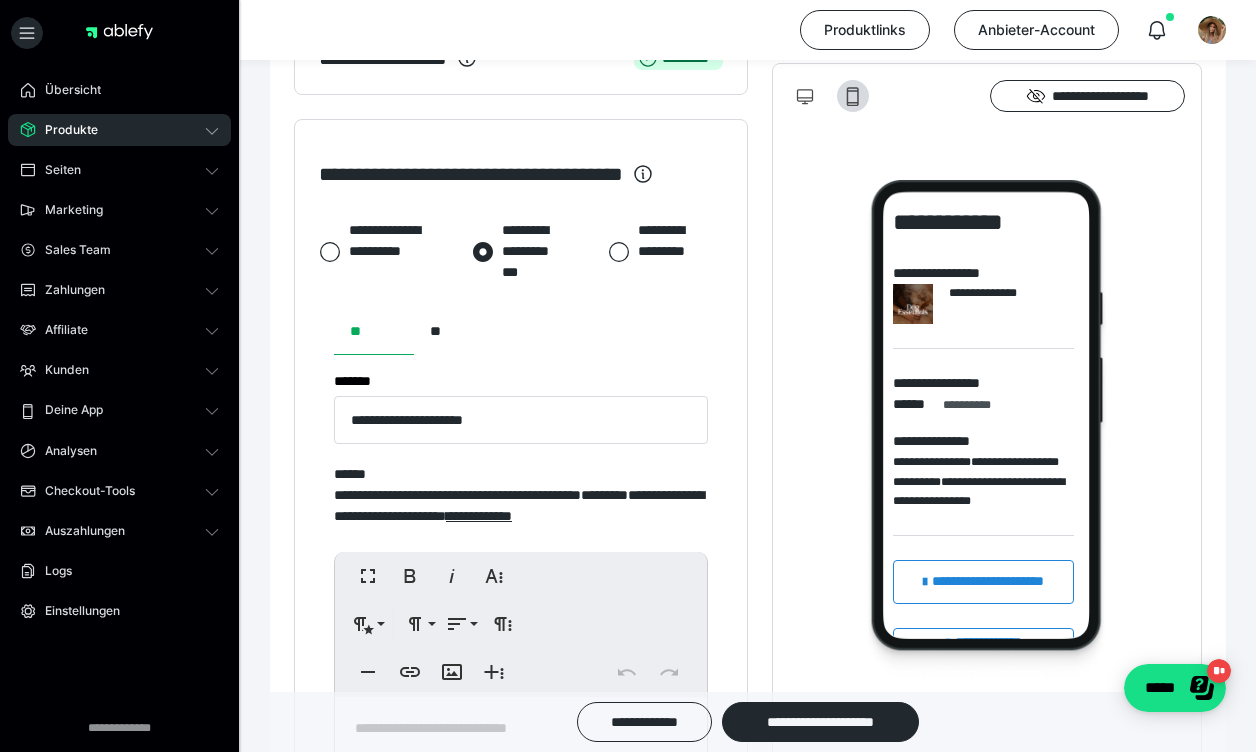scroll, scrollTop: 863, scrollLeft: 0, axis: vertical 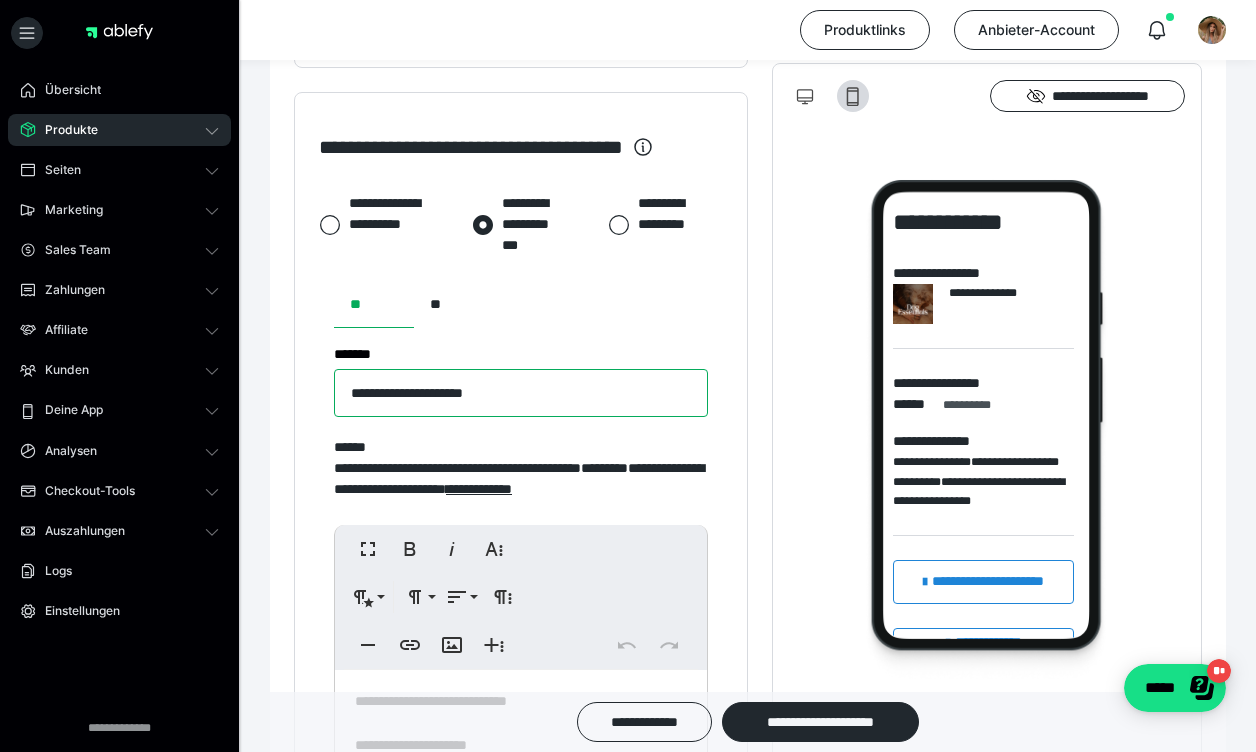click on "**********" at bounding box center [521, 393] 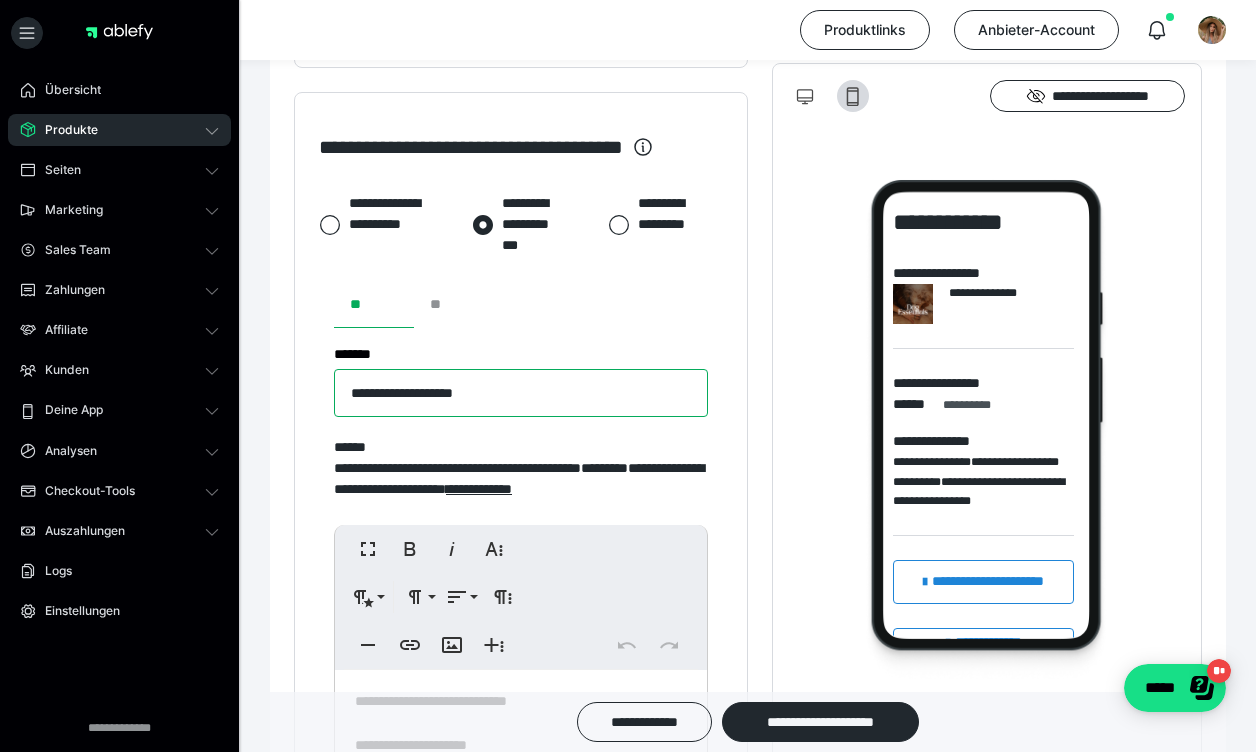 type on "**********" 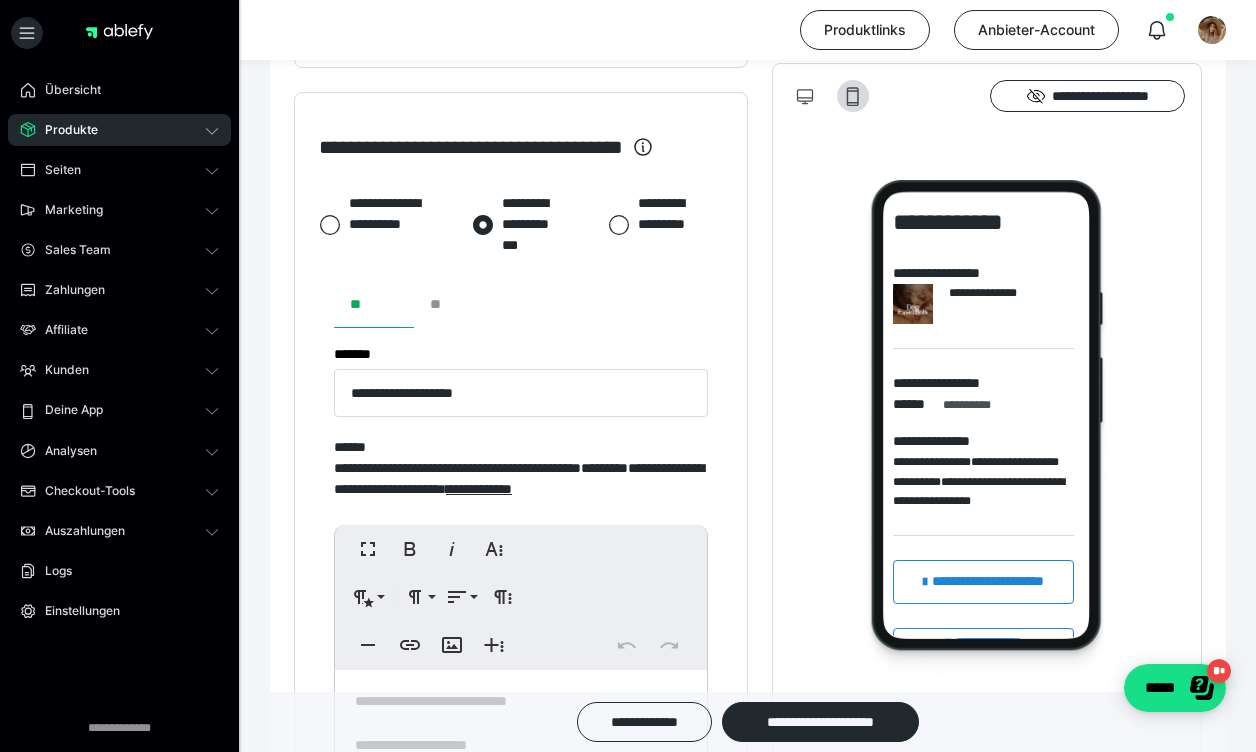 click on "**" at bounding box center [454, 304] 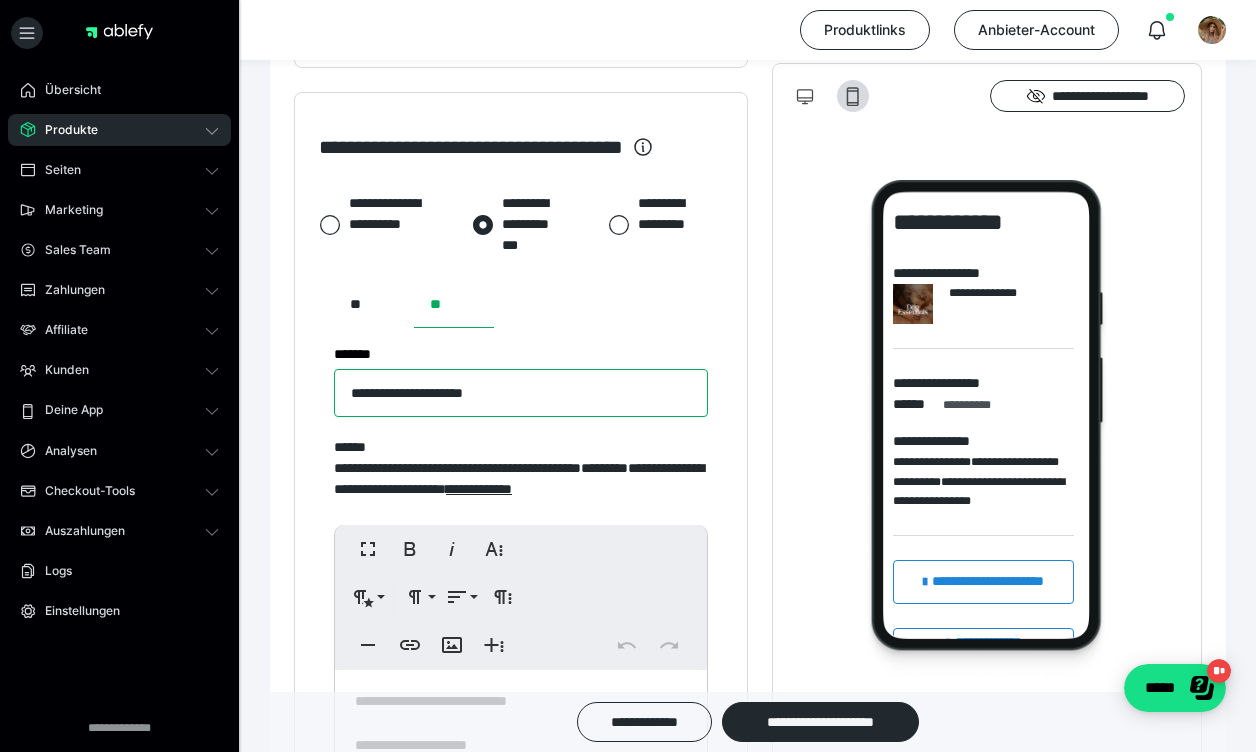 drag, startPoint x: 443, startPoint y: 392, endPoint x: 400, endPoint y: 392, distance: 43 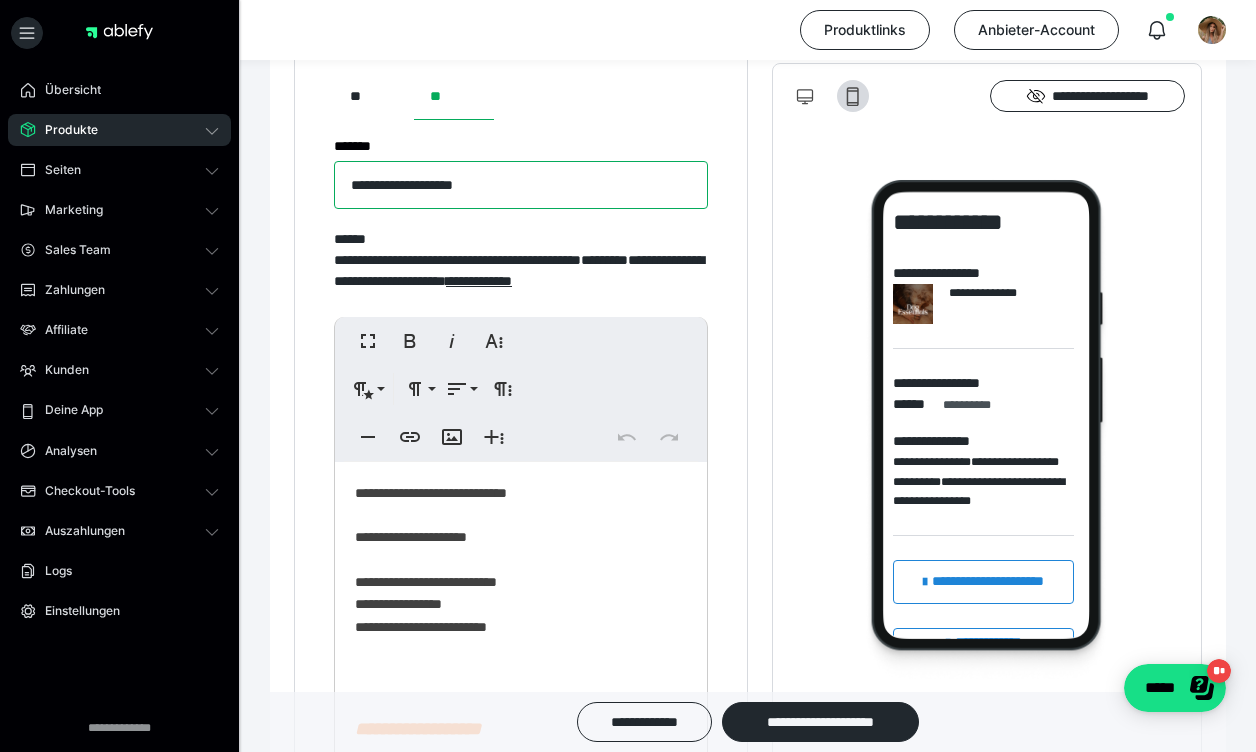 scroll, scrollTop: 1108, scrollLeft: 0, axis: vertical 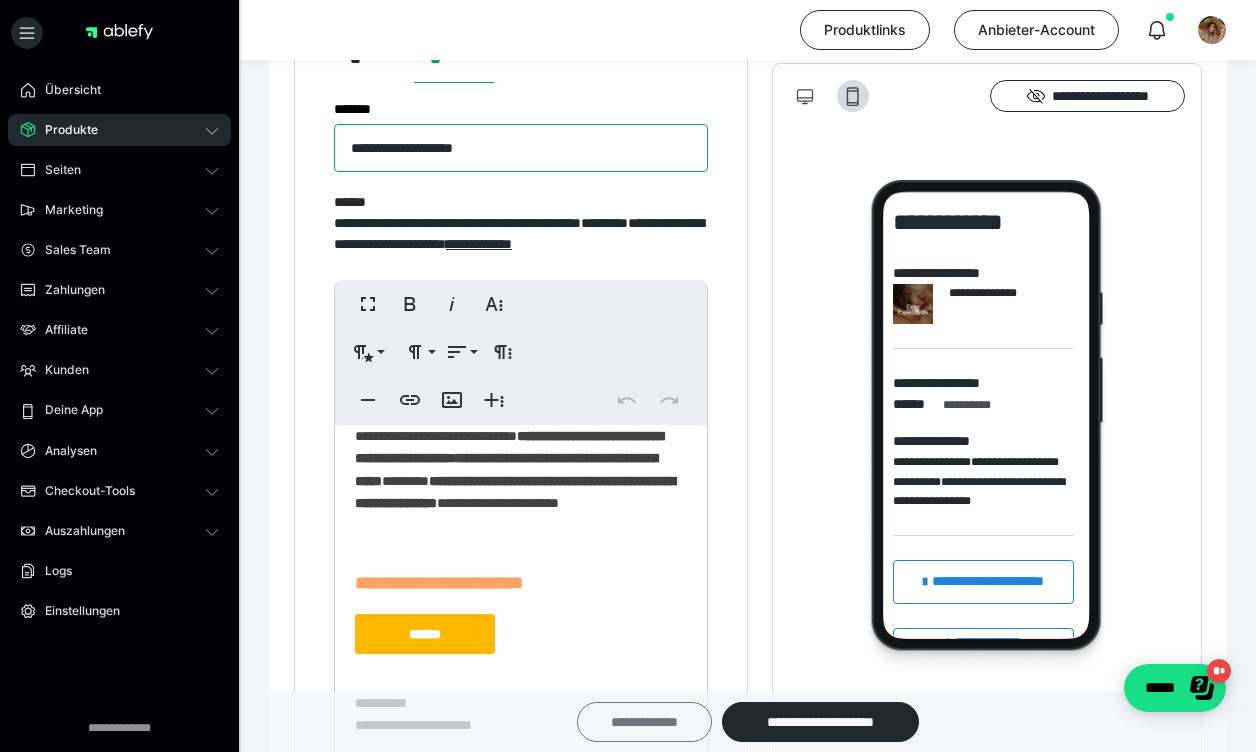 type on "**********" 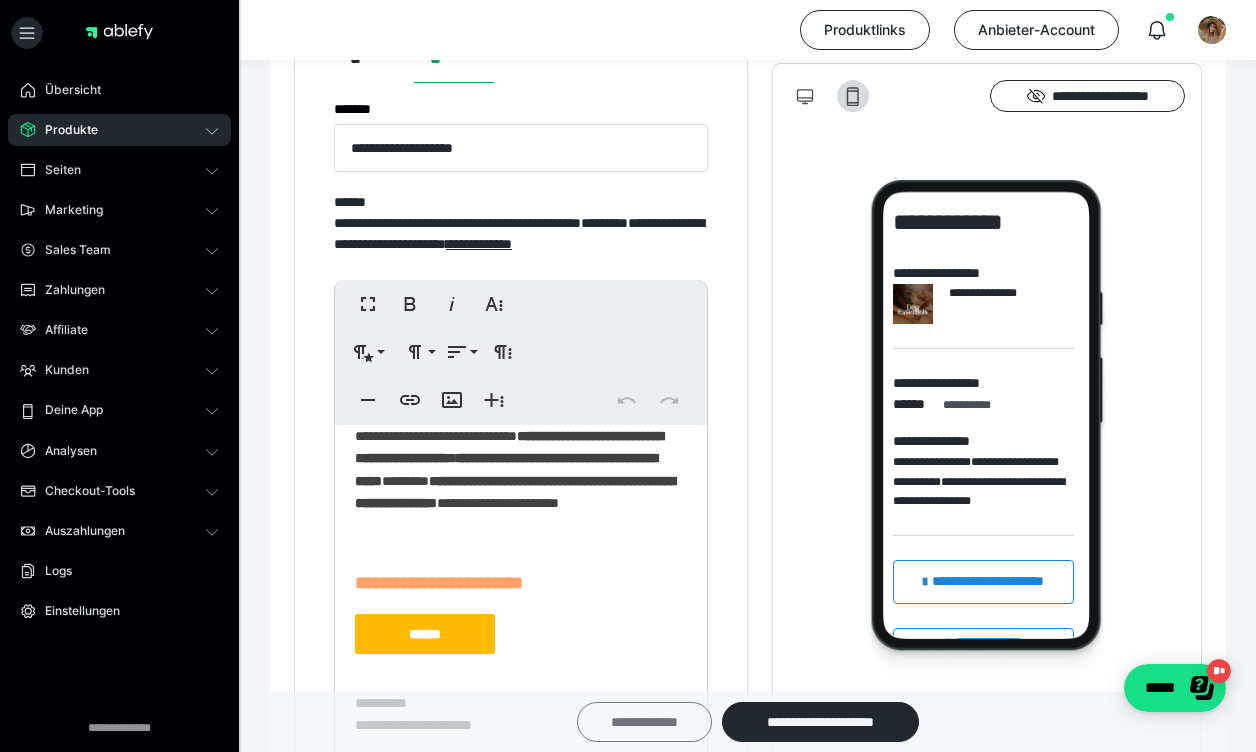 click on "**********" at bounding box center (644, 722) 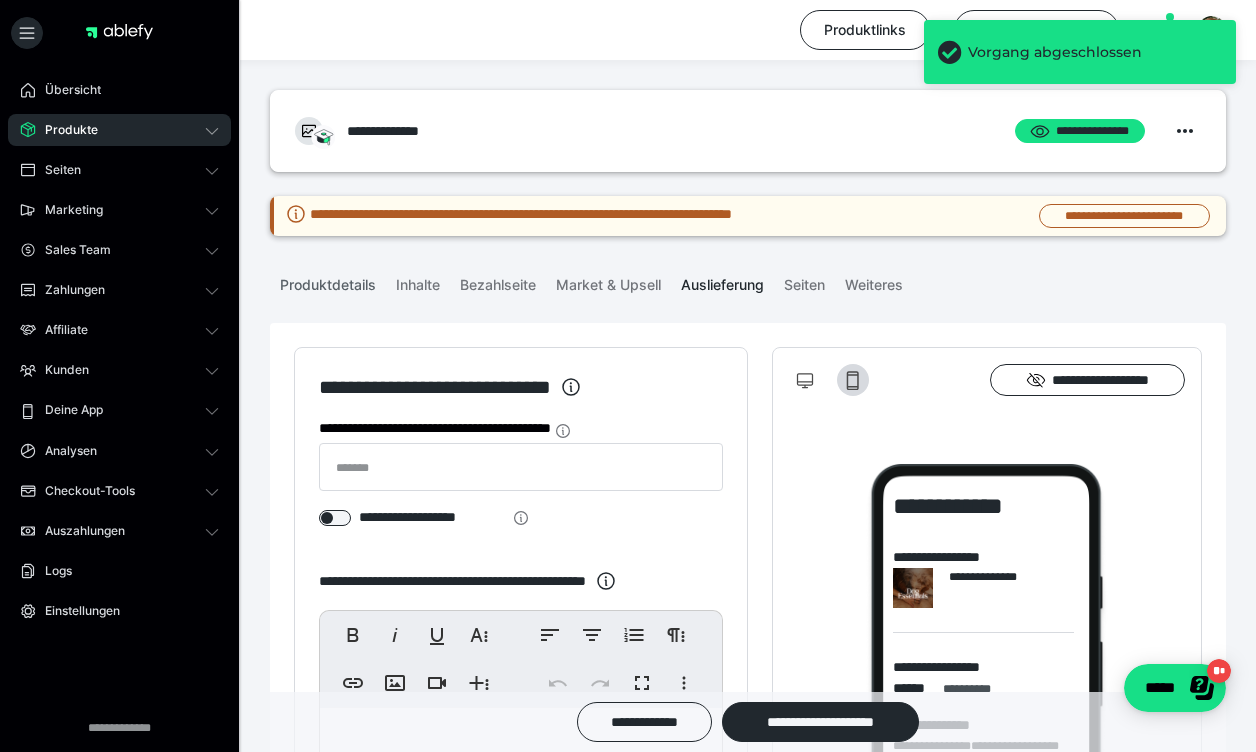 click on "Produktdetails" at bounding box center (328, 281) 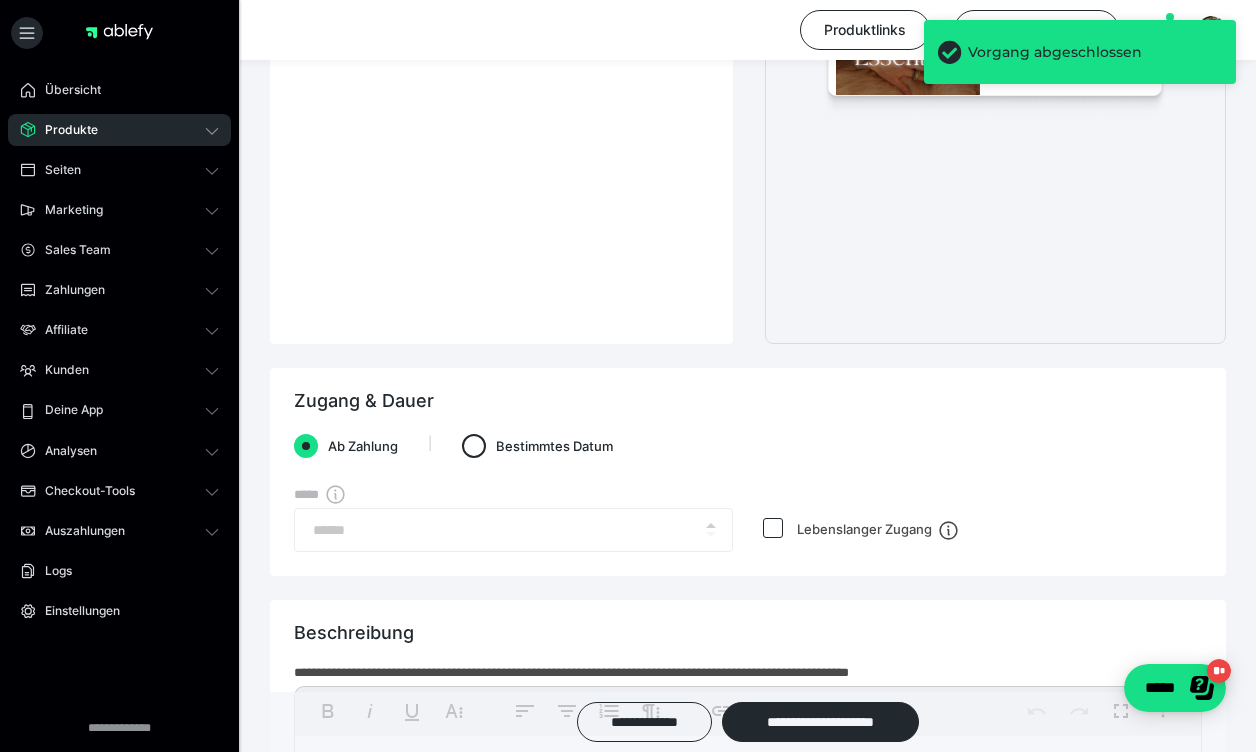 scroll, scrollTop: 926, scrollLeft: 0, axis: vertical 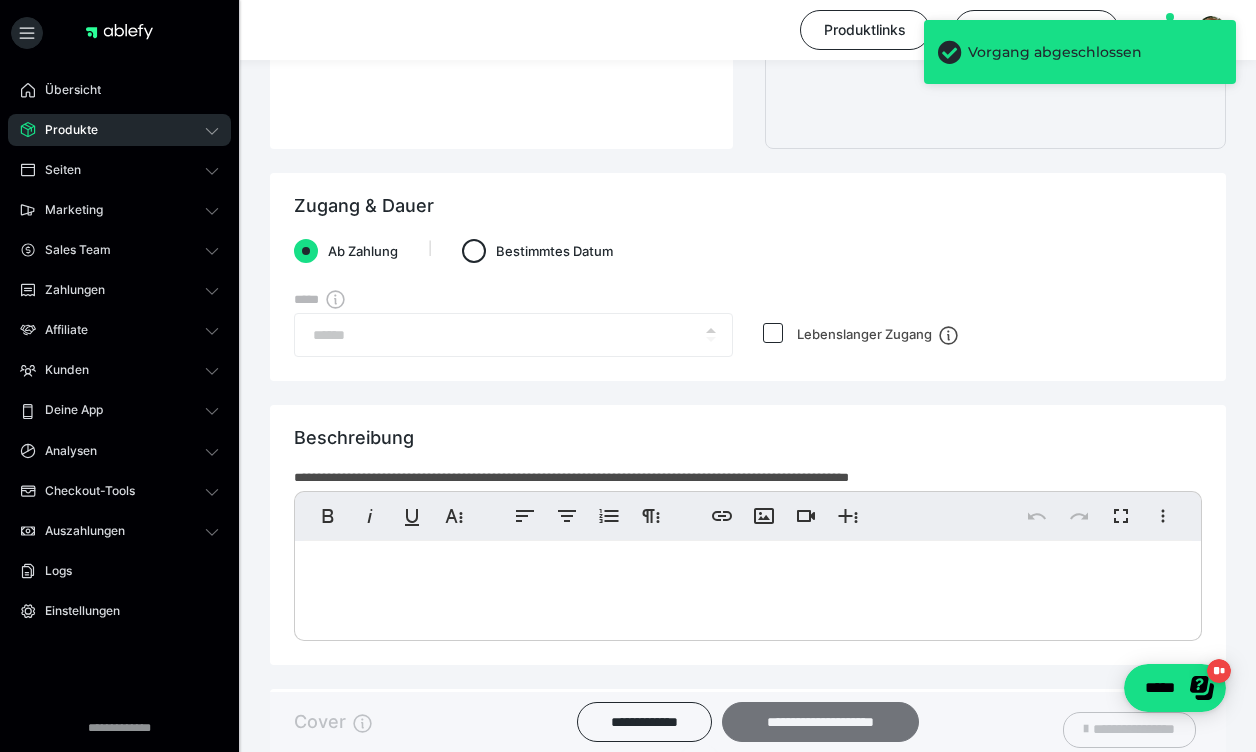 click on "**********" at bounding box center [820, 722] 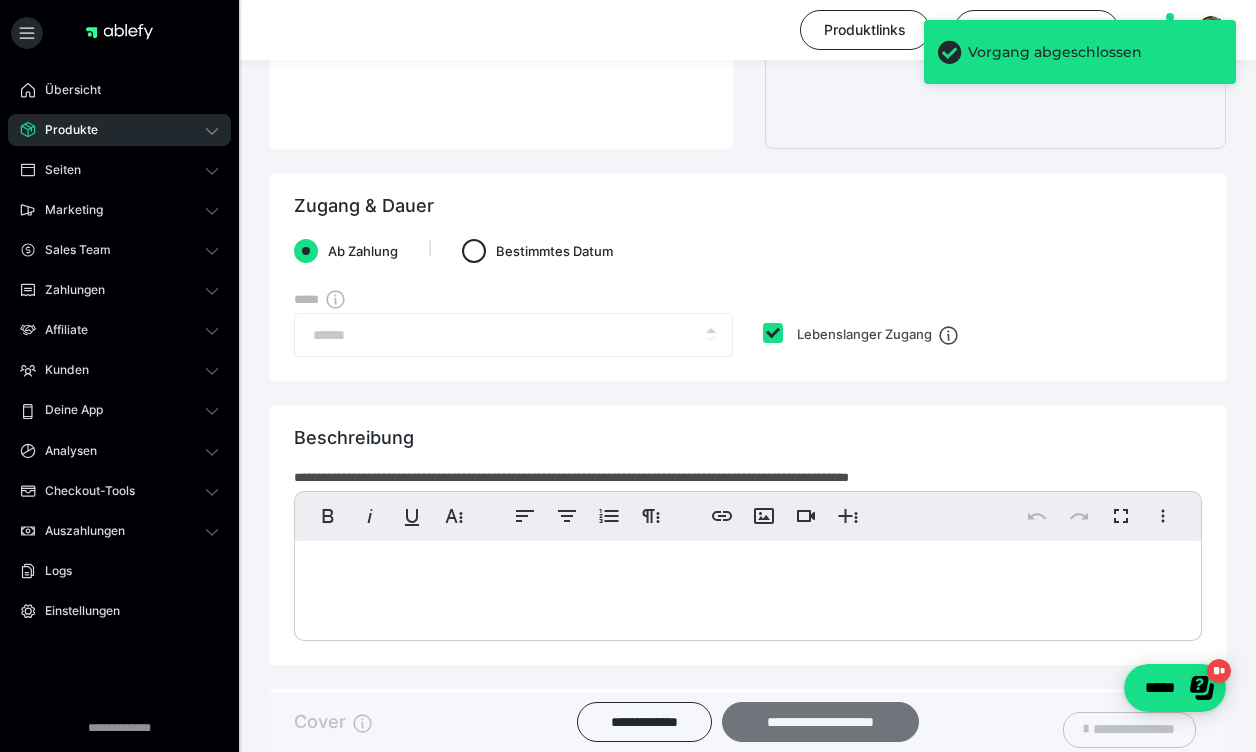 scroll, scrollTop: 0, scrollLeft: 0, axis: both 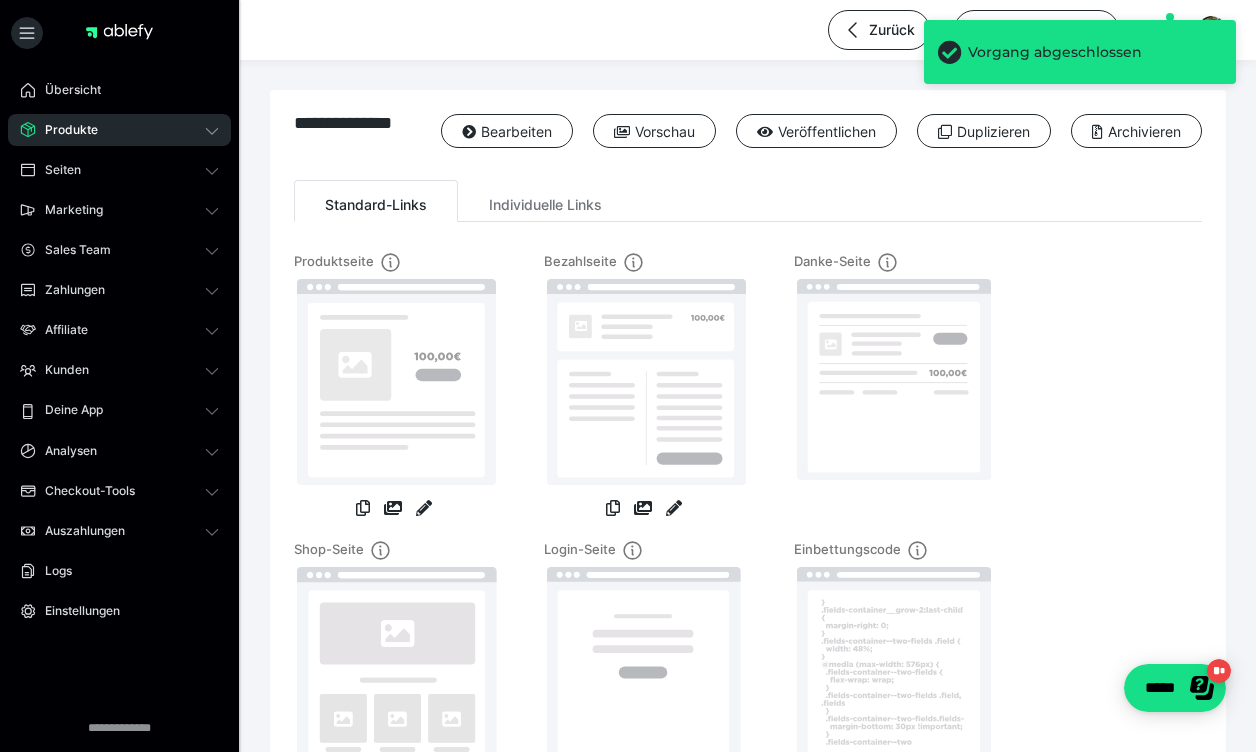 click on "Produkte" at bounding box center [119, 130] 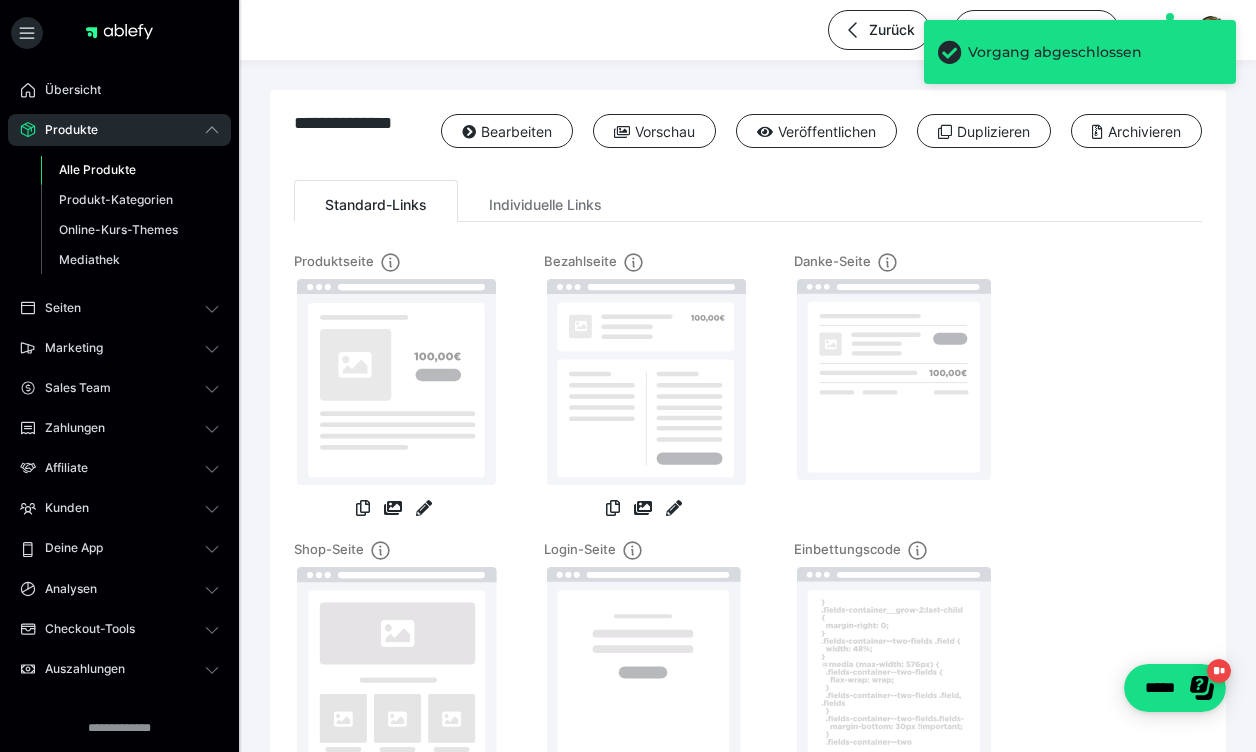 click on "Alle Produkte" at bounding box center (130, 170) 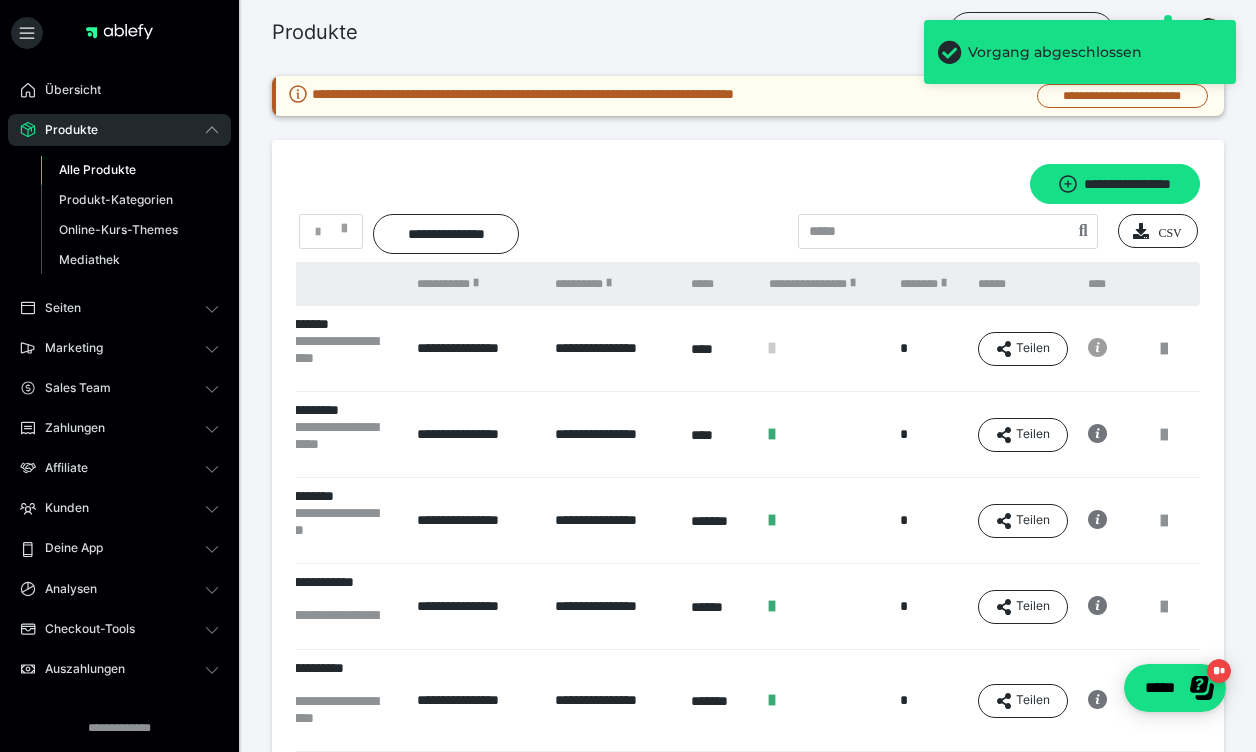 scroll, scrollTop: 0, scrollLeft: 183, axis: horizontal 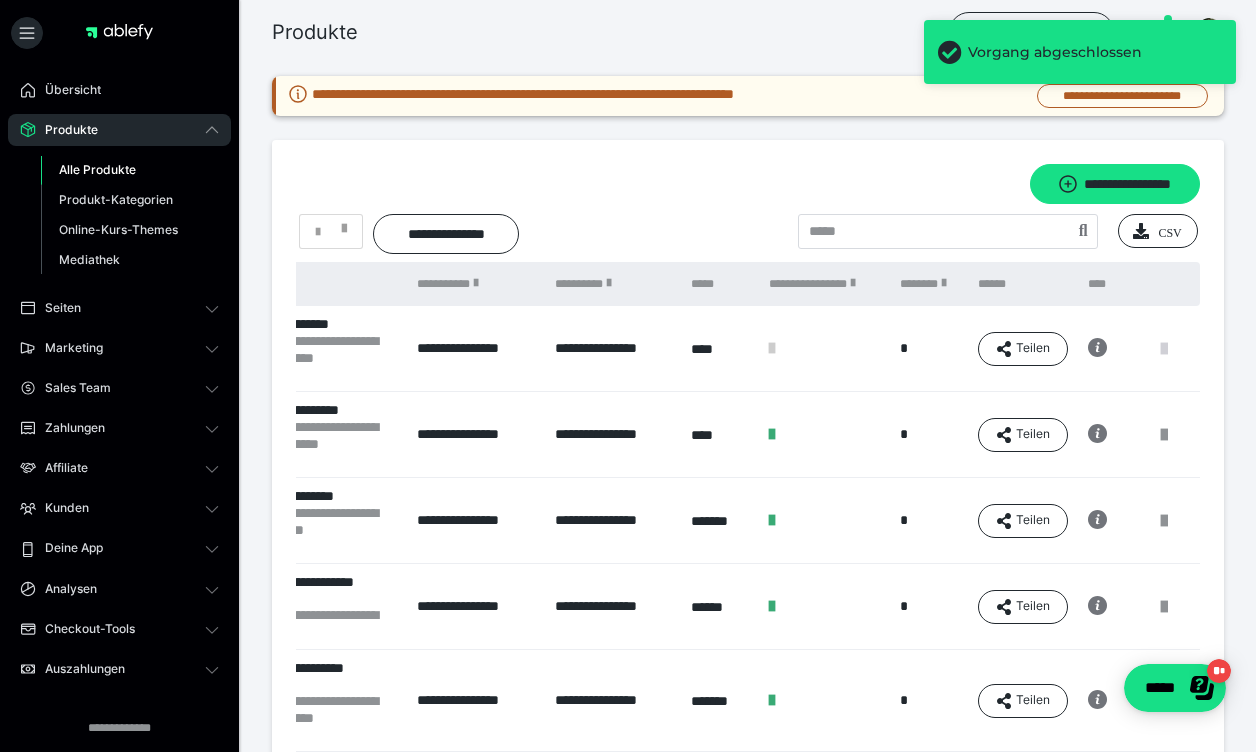 click at bounding box center [1164, 349] 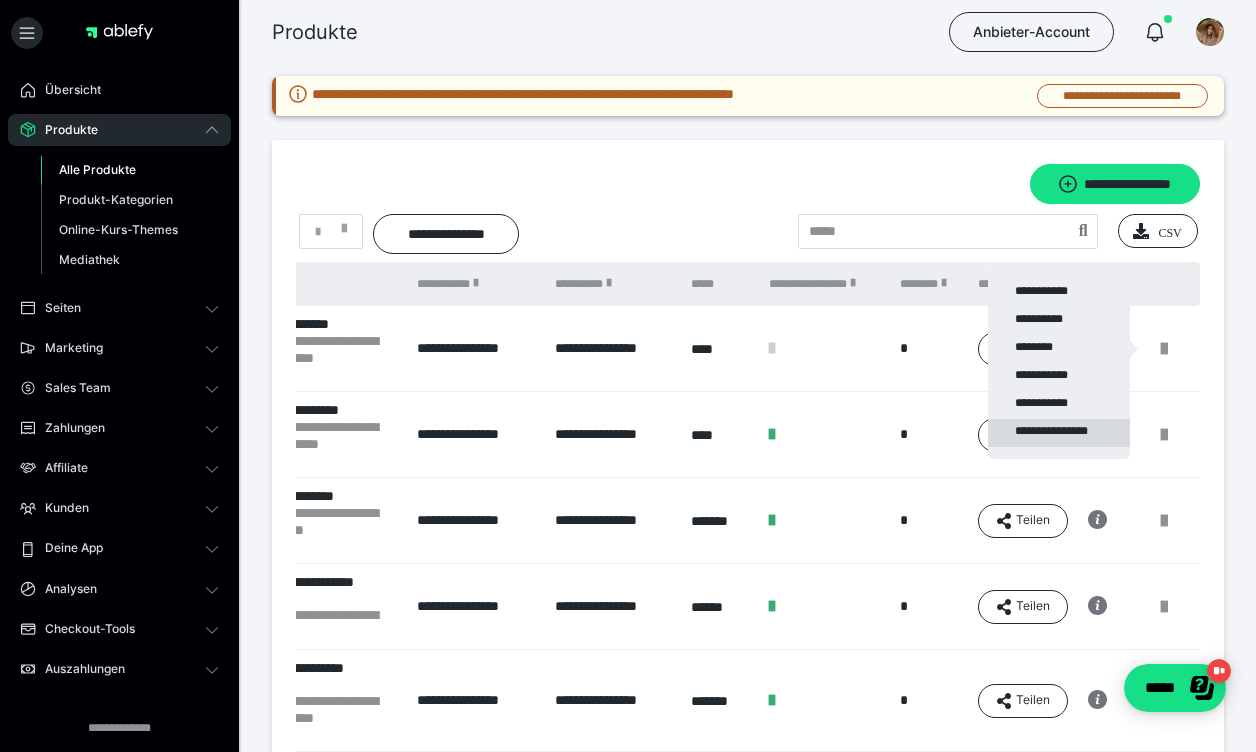 click on "**********" at bounding box center [1059, 433] 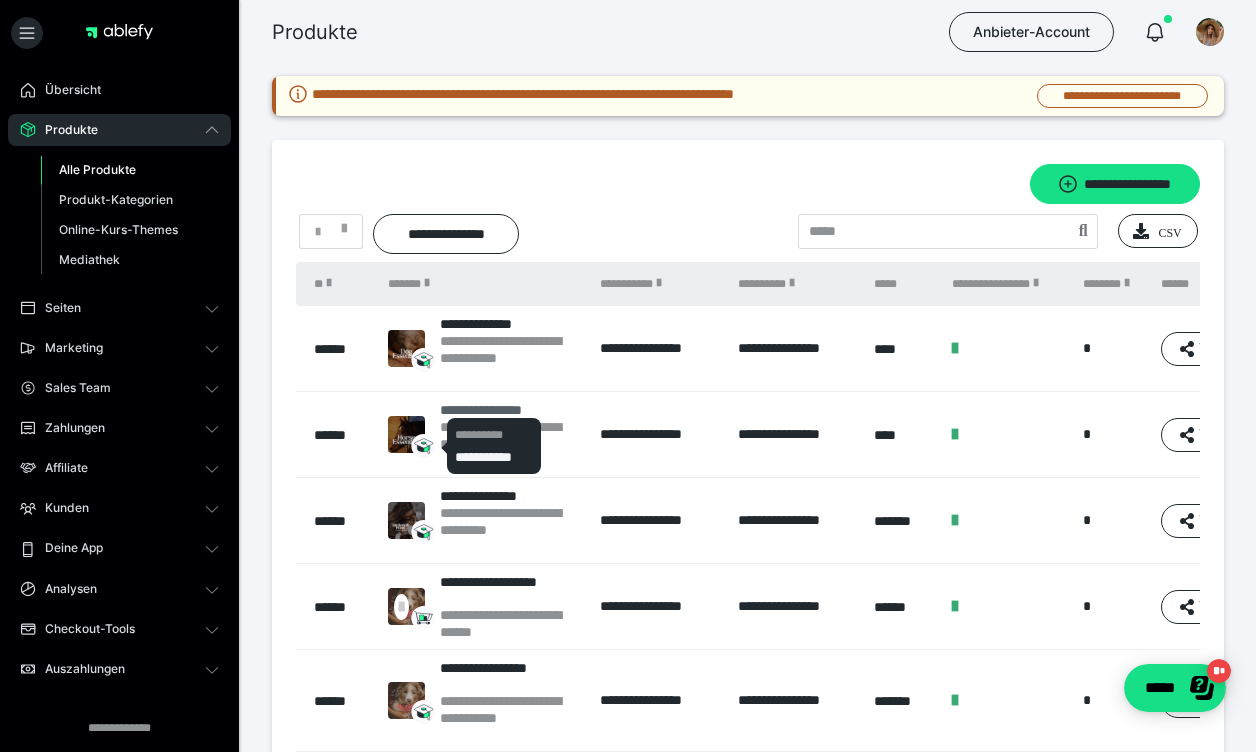 scroll, scrollTop: 0, scrollLeft: 0, axis: both 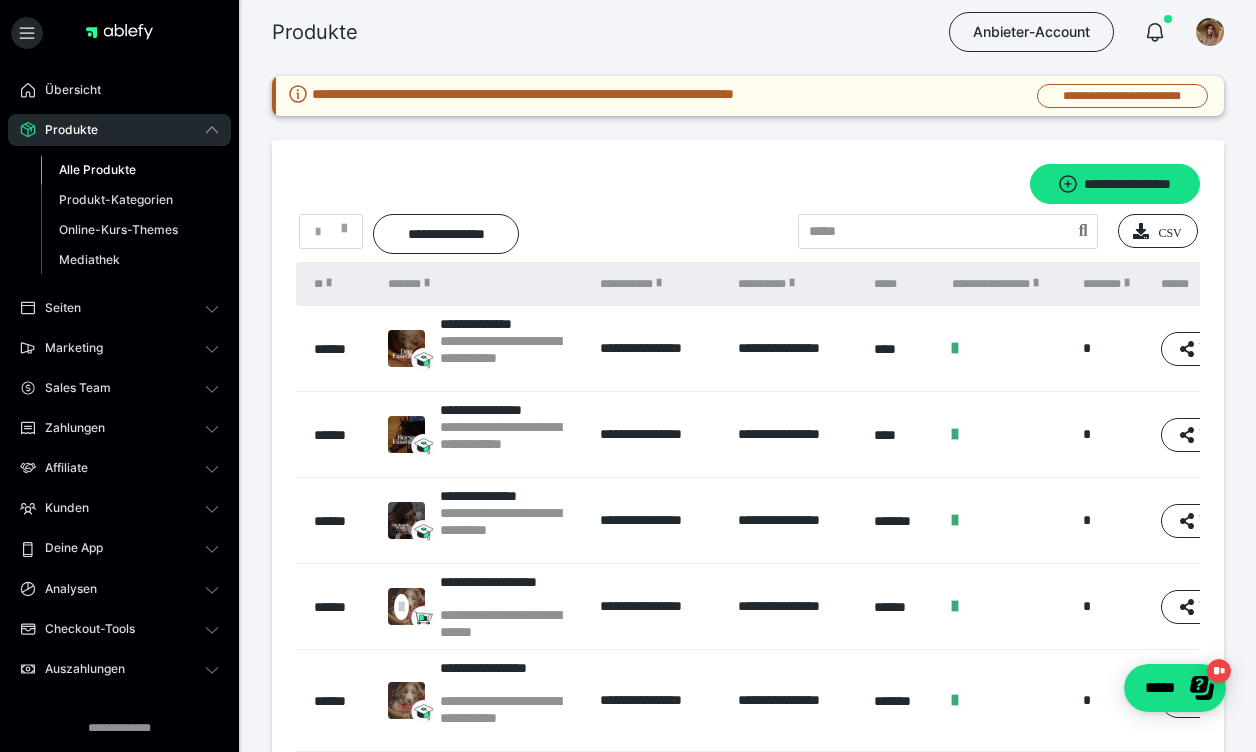 click on "******" at bounding box center (337, 435) 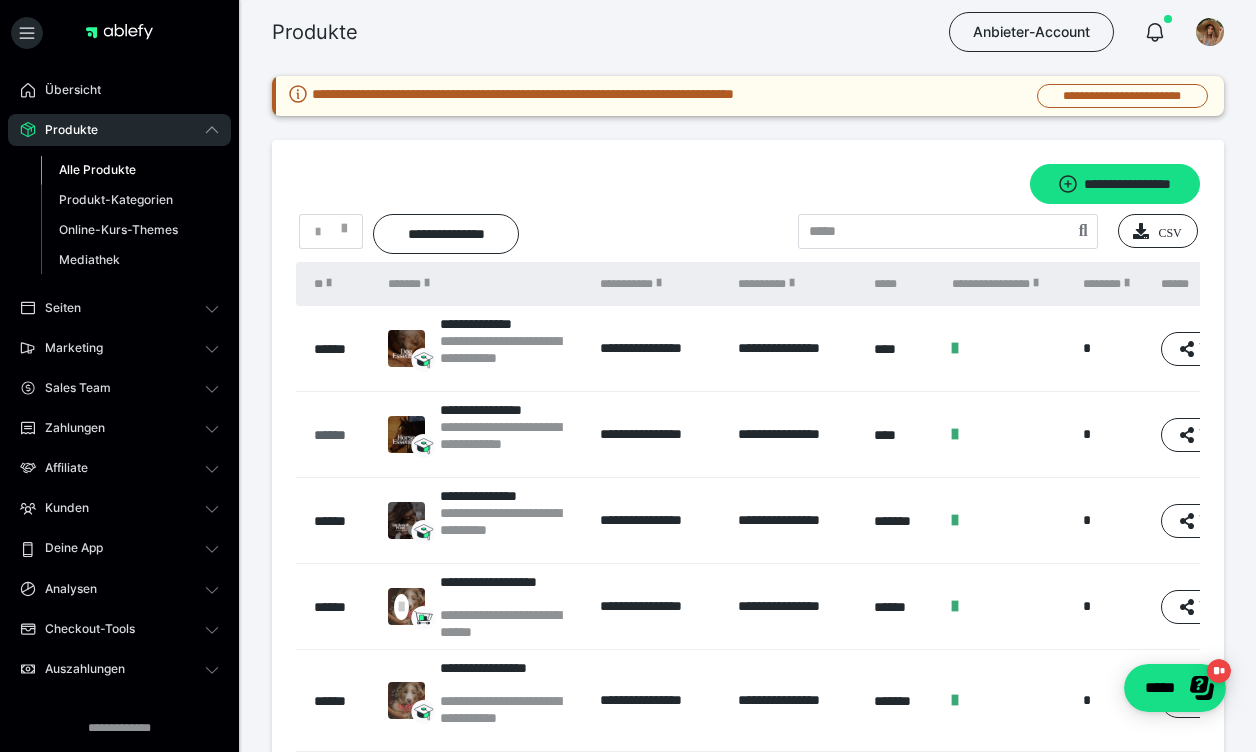 click on "******" at bounding box center [341, 435] 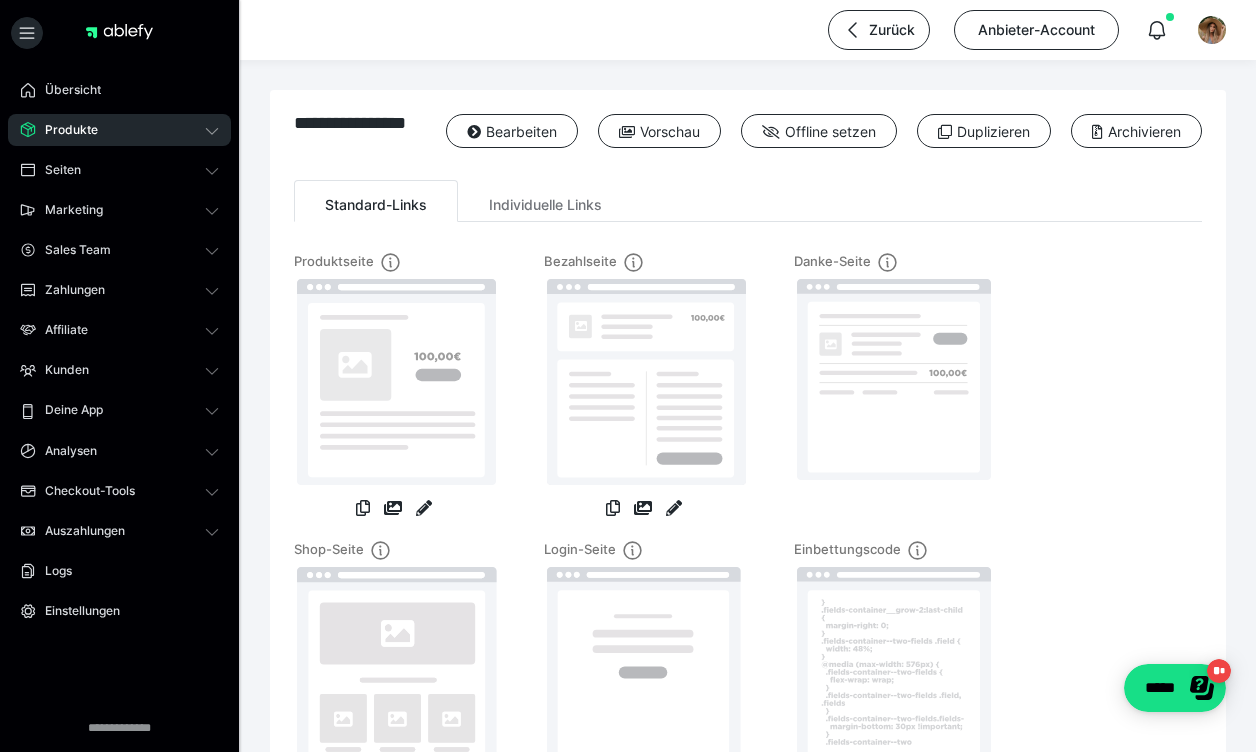 click on "Bearbeiten" at bounding box center [502, 138] 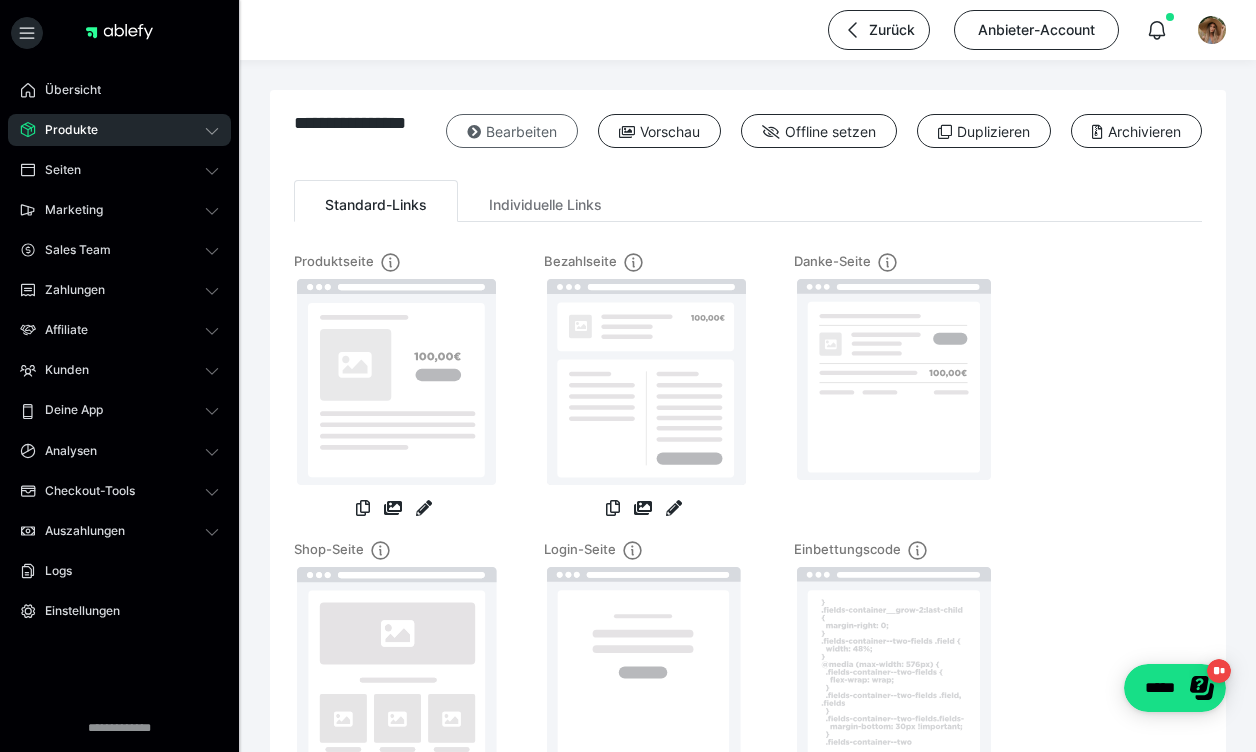 click on "Bearbeiten" at bounding box center (512, 131) 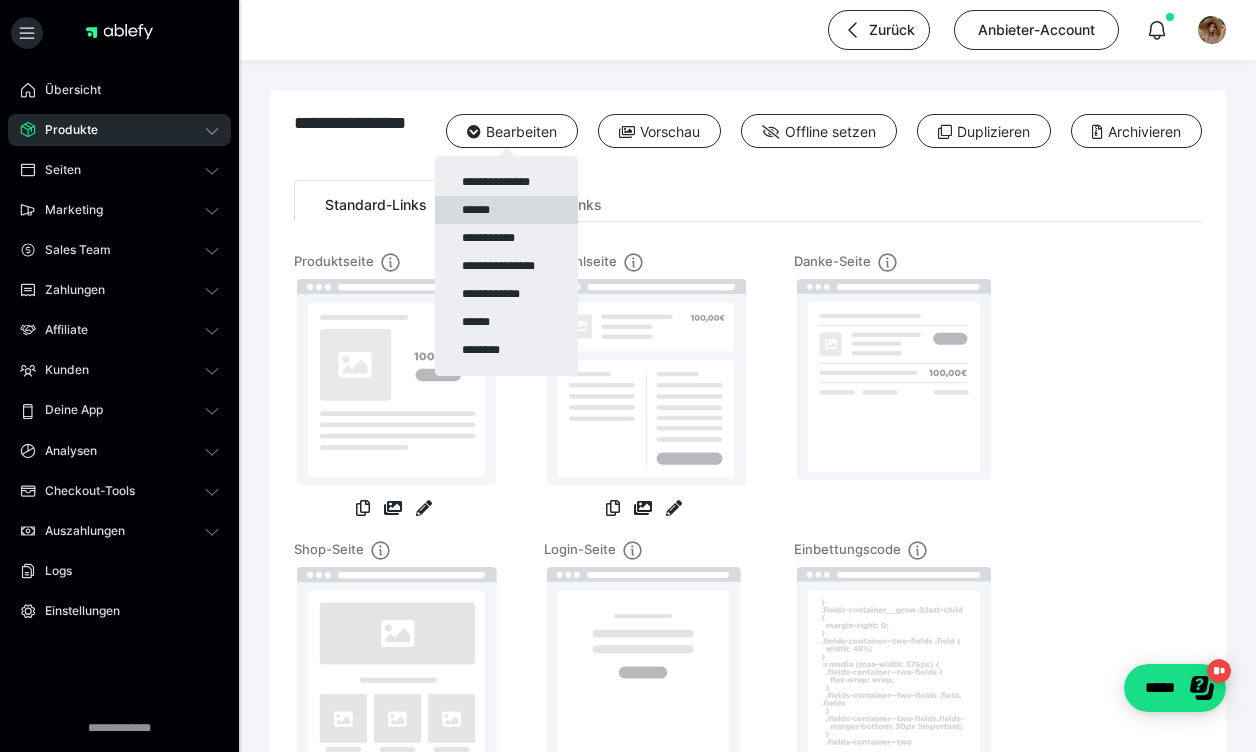 click on "******" at bounding box center [506, 210] 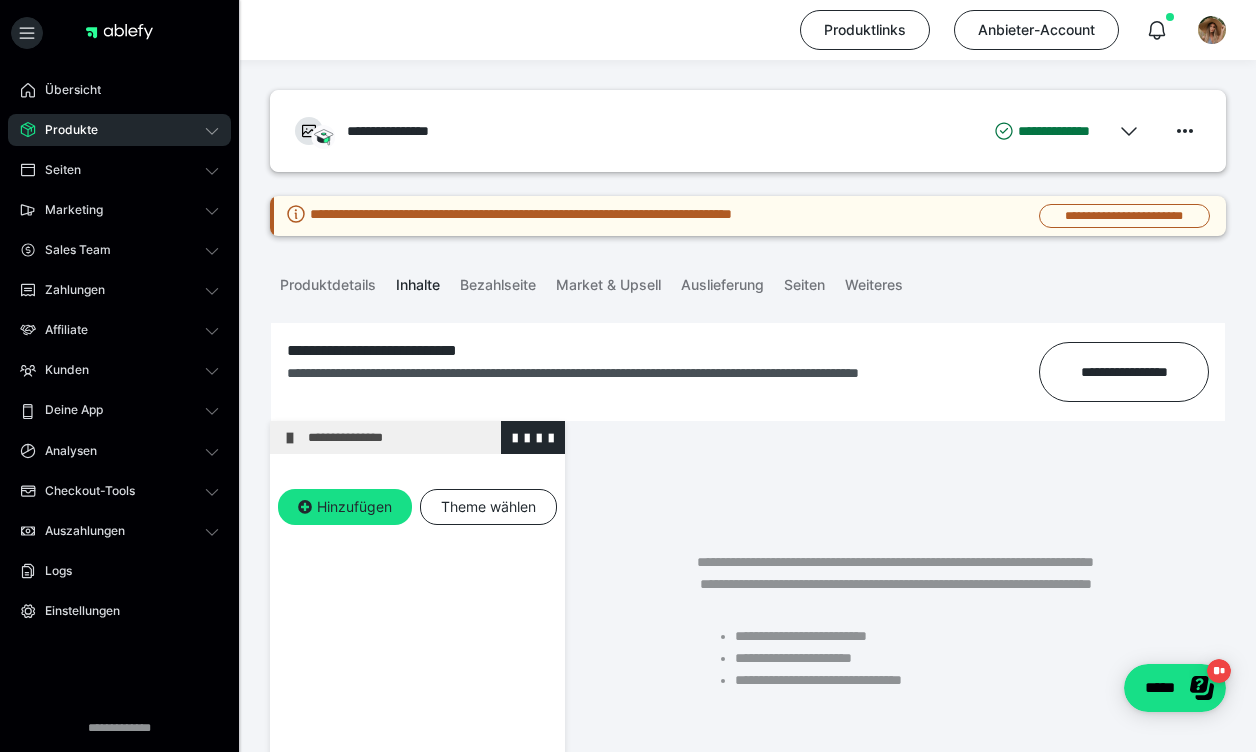 click on "**********" at bounding box center (417, 437) 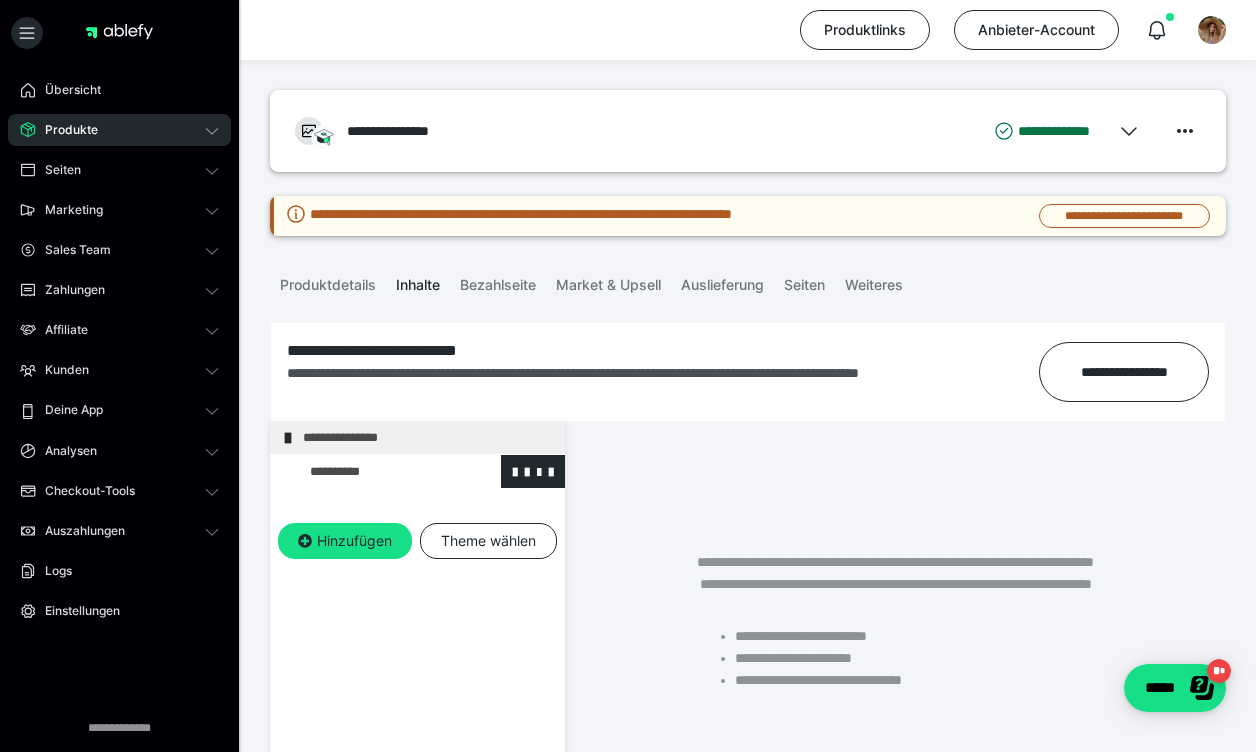 click at bounding box center [375, 471] 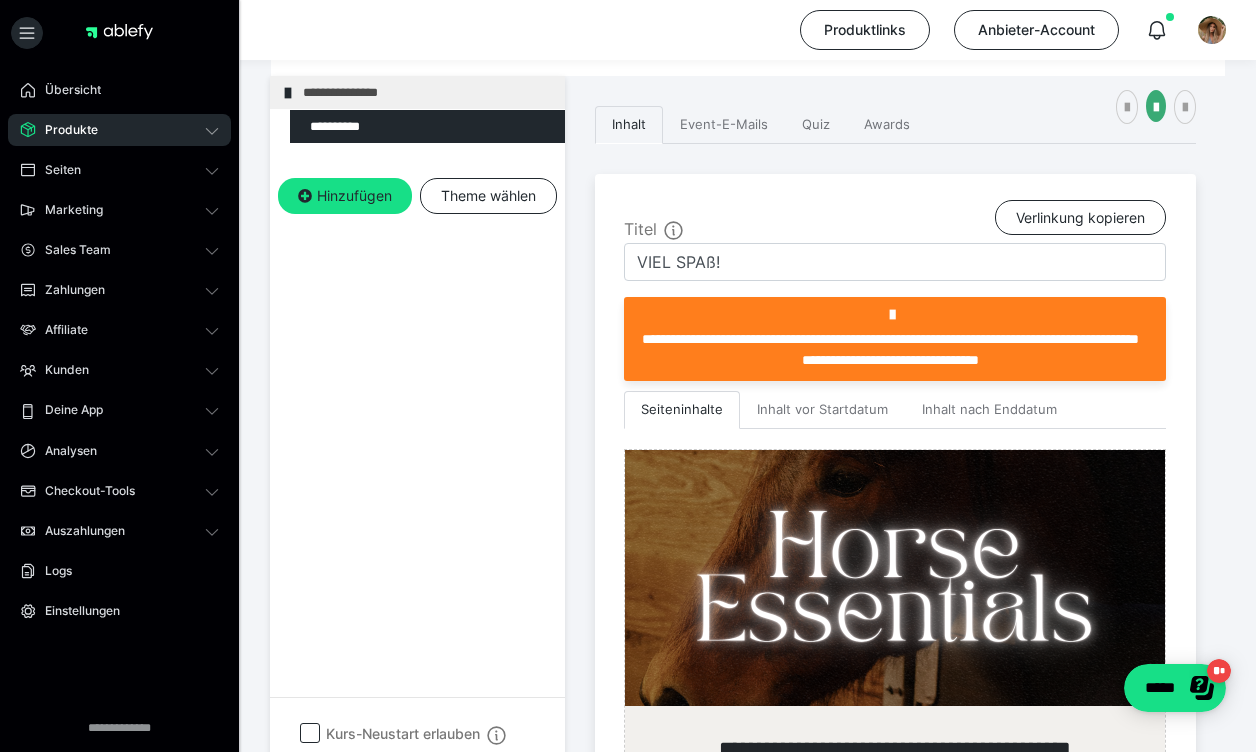 scroll, scrollTop: 395, scrollLeft: 0, axis: vertical 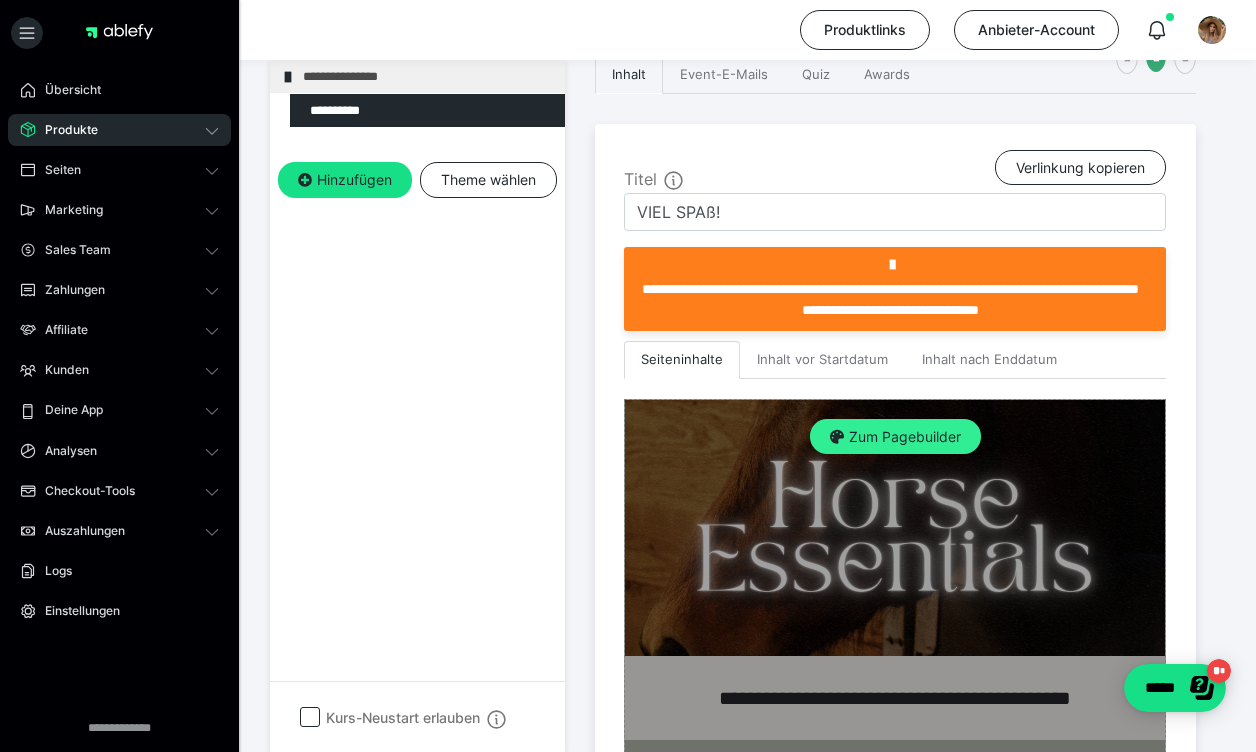 click on "Zum Pagebuilder" at bounding box center (895, 437) 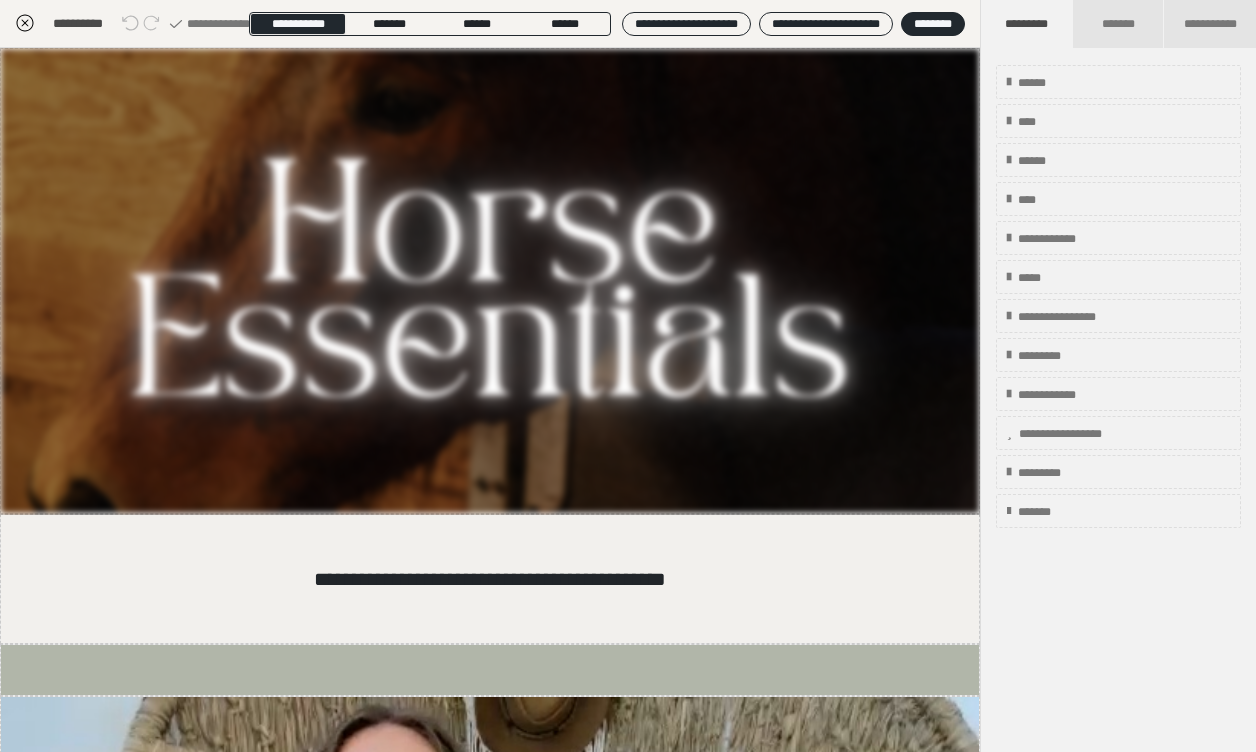 scroll, scrollTop: 361, scrollLeft: 0, axis: vertical 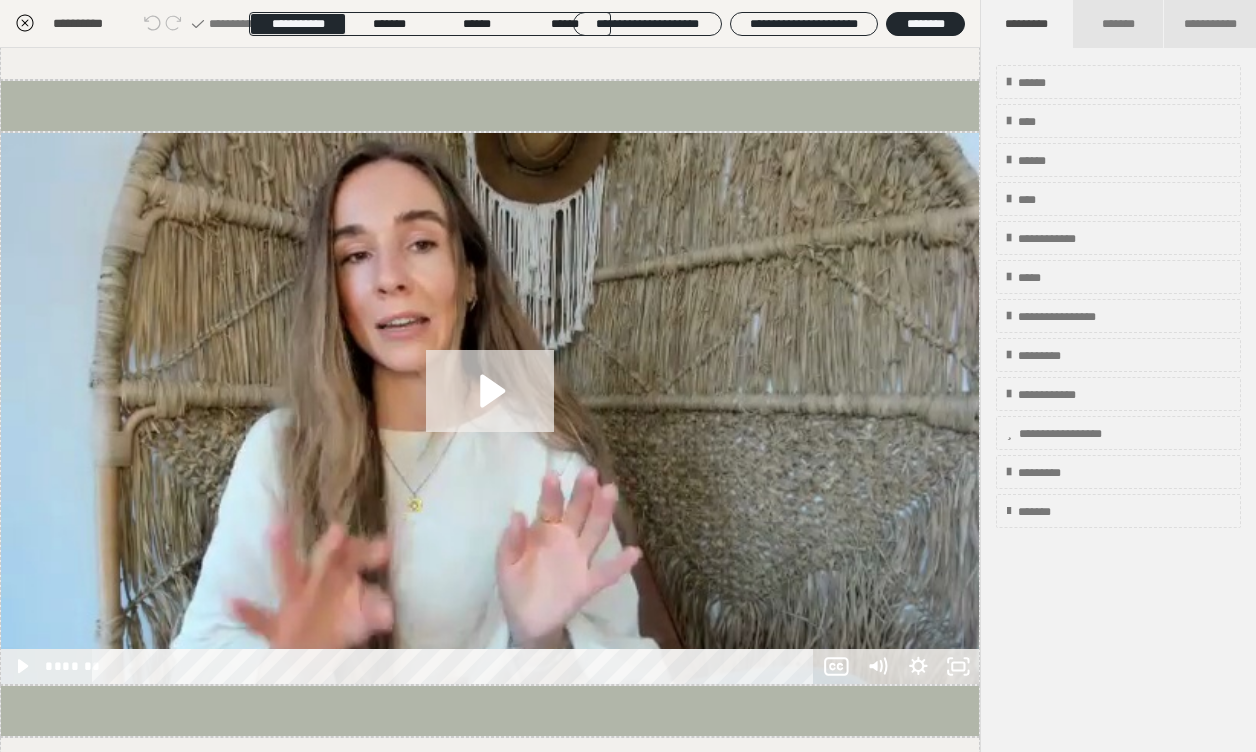 click at bounding box center (490, 408) 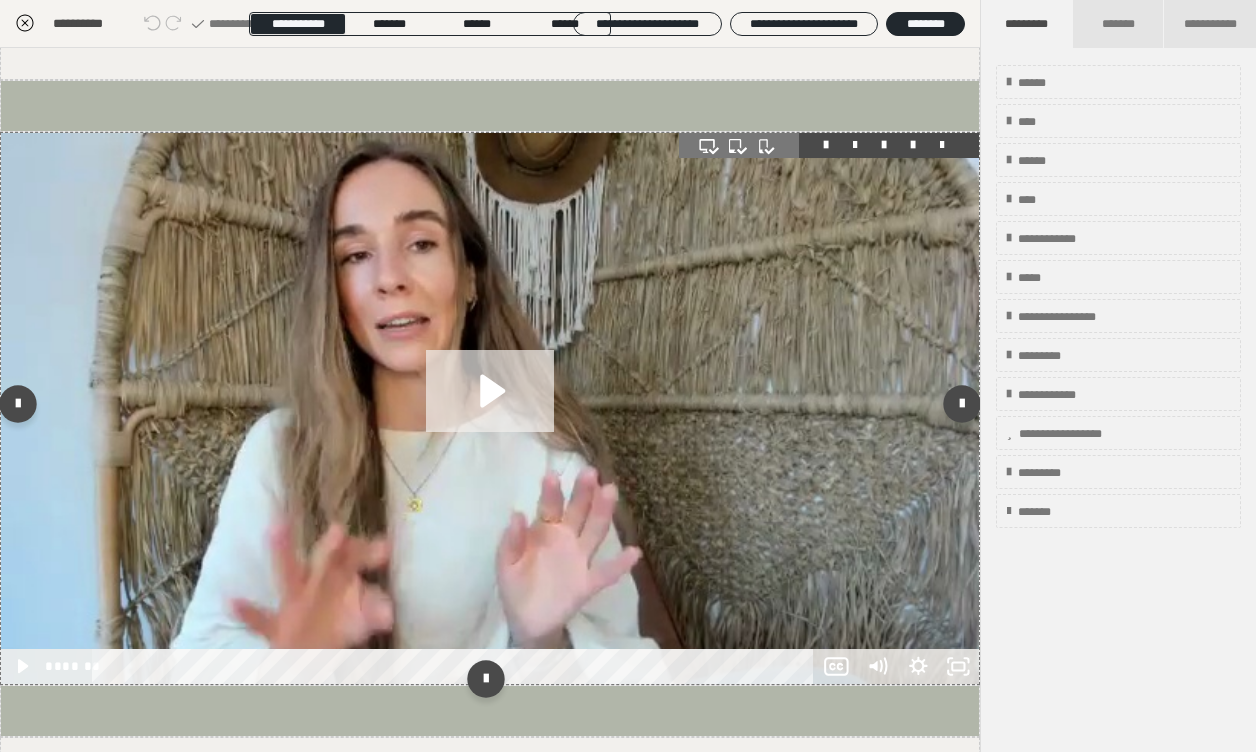 scroll, scrollTop: 564, scrollLeft: 0, axis: vertical 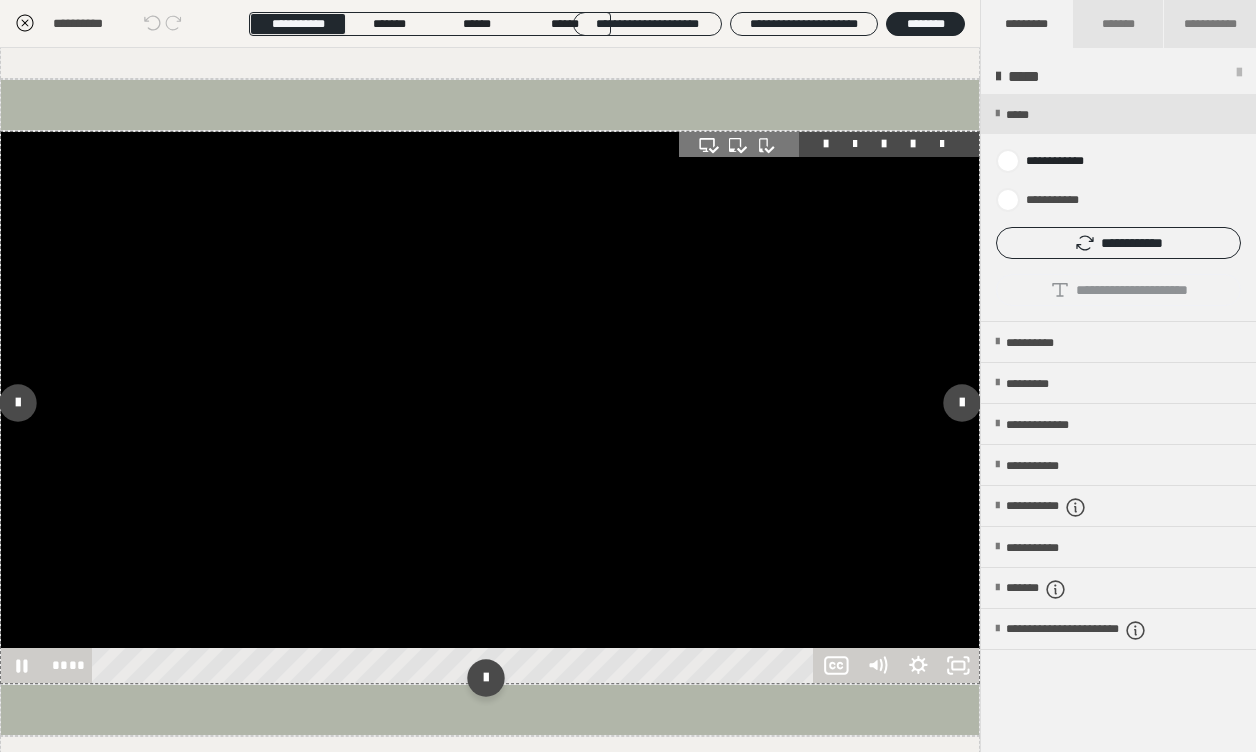 click at bounding box center [490, 407] 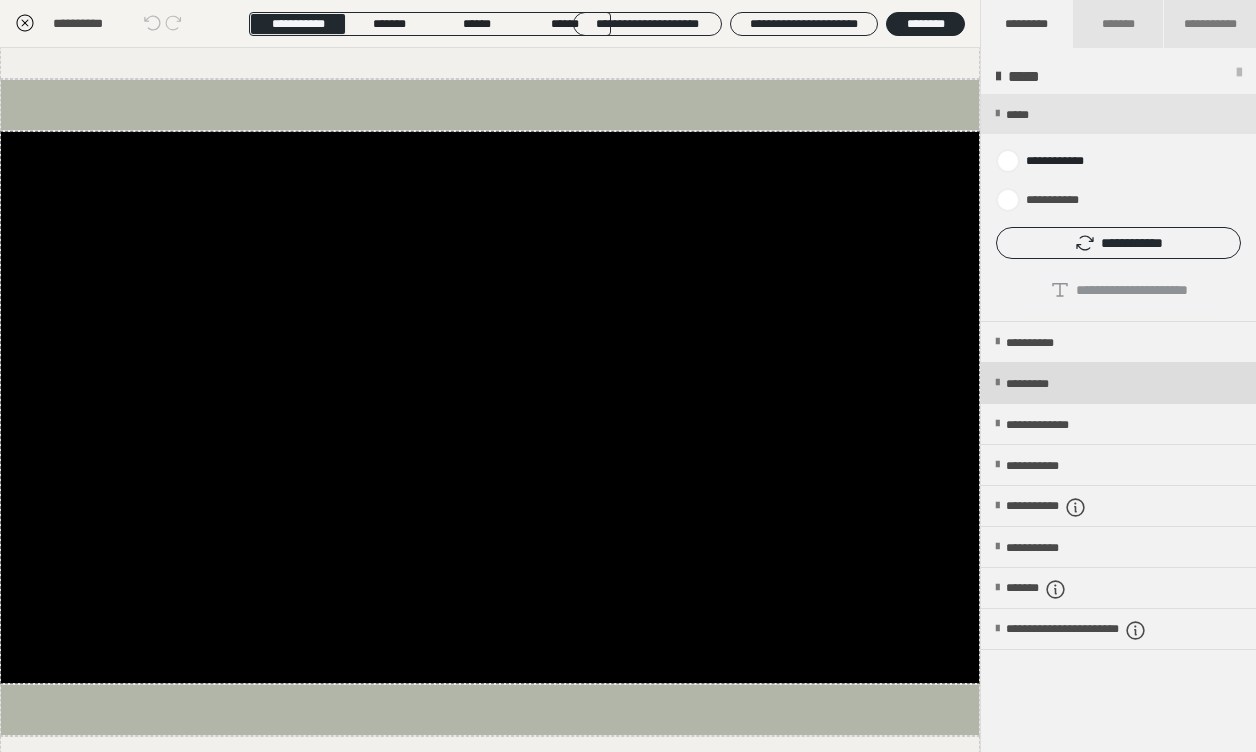 click on "*********" at bounding box center (1118, 383) 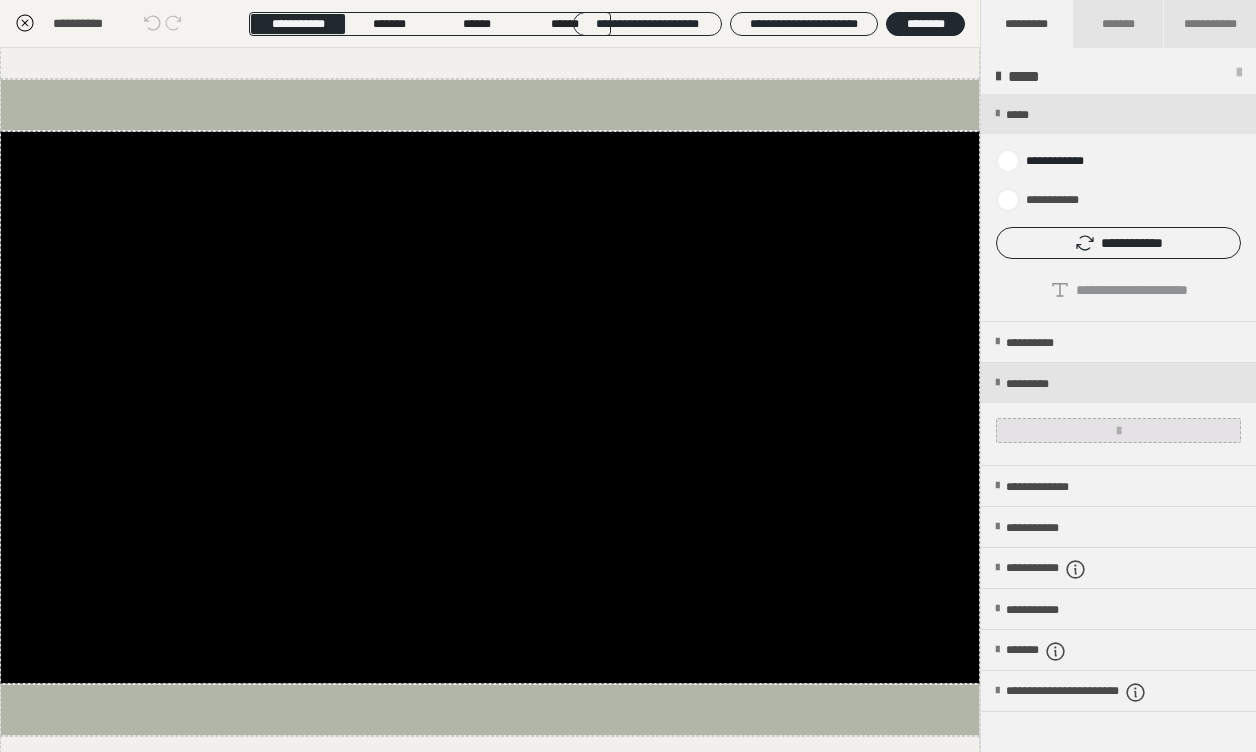 click at bounding box center (1118, 430) 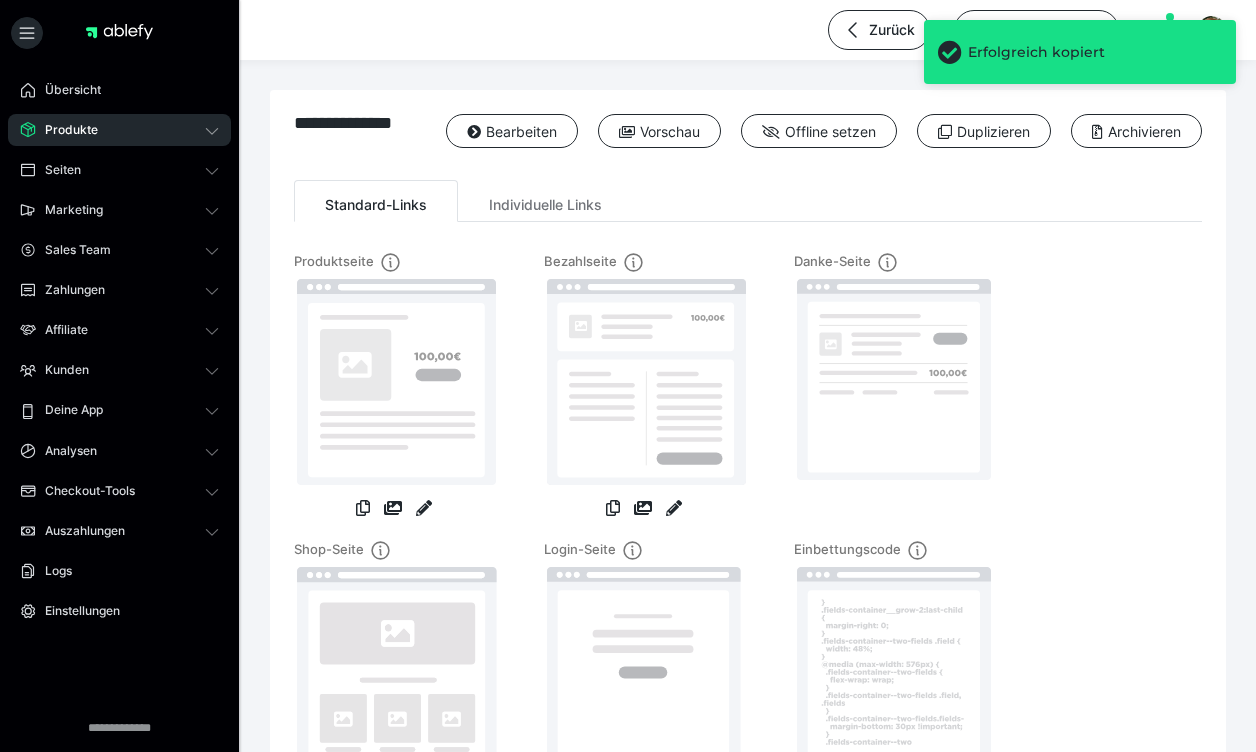 scroll, scrollTop: 0, scrollLeft: 0, axis: both 